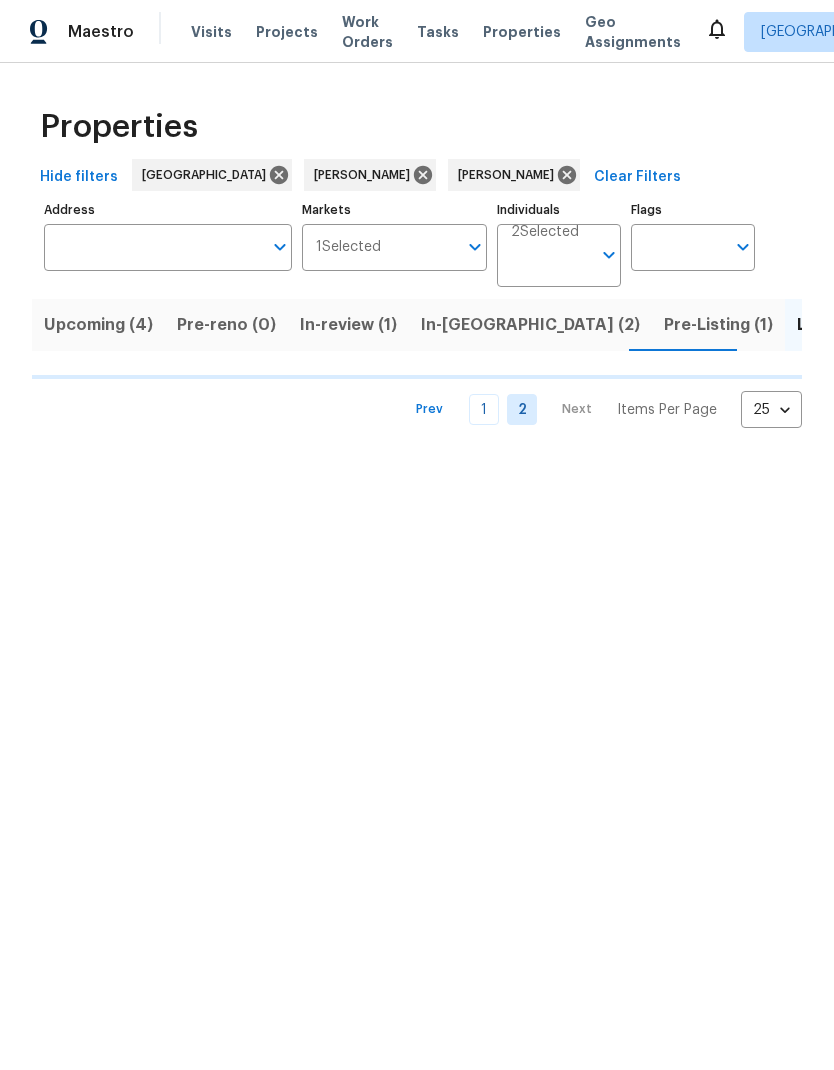 scroll, scrollTop: 0, scrollLeft: 0, axis: both 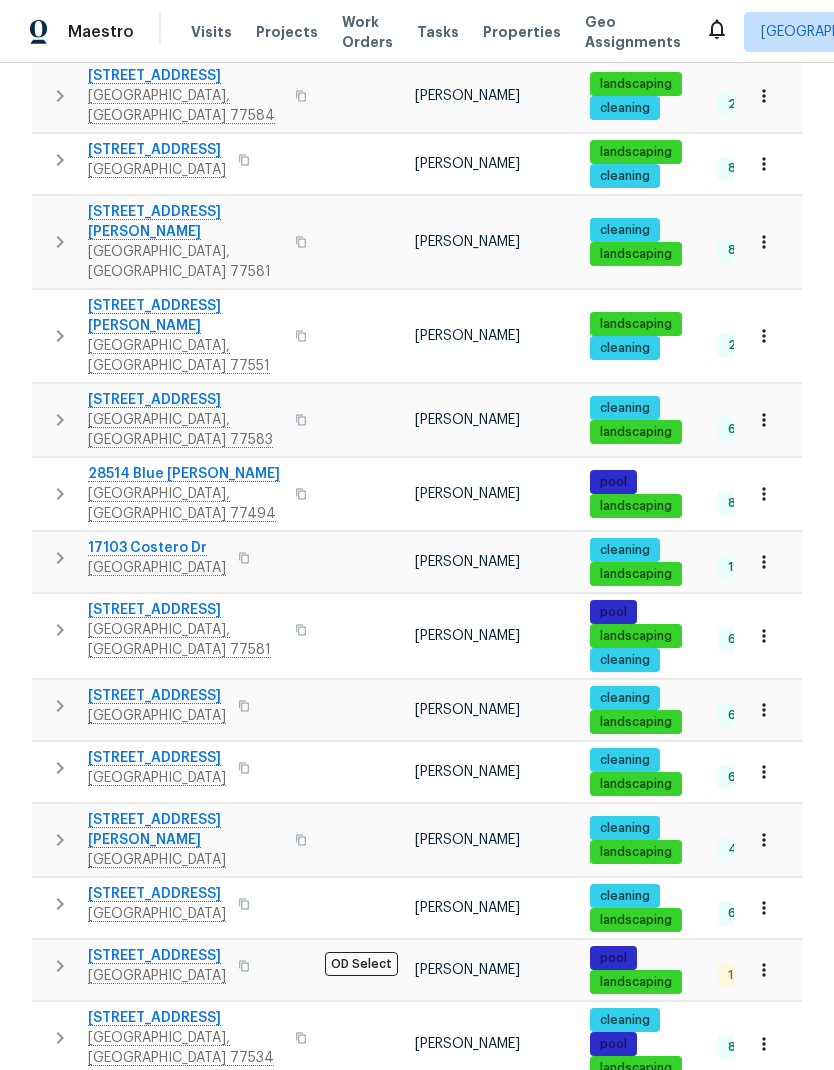 click on "[STREET_ADDRESS]" at bounding box center [157, 956] 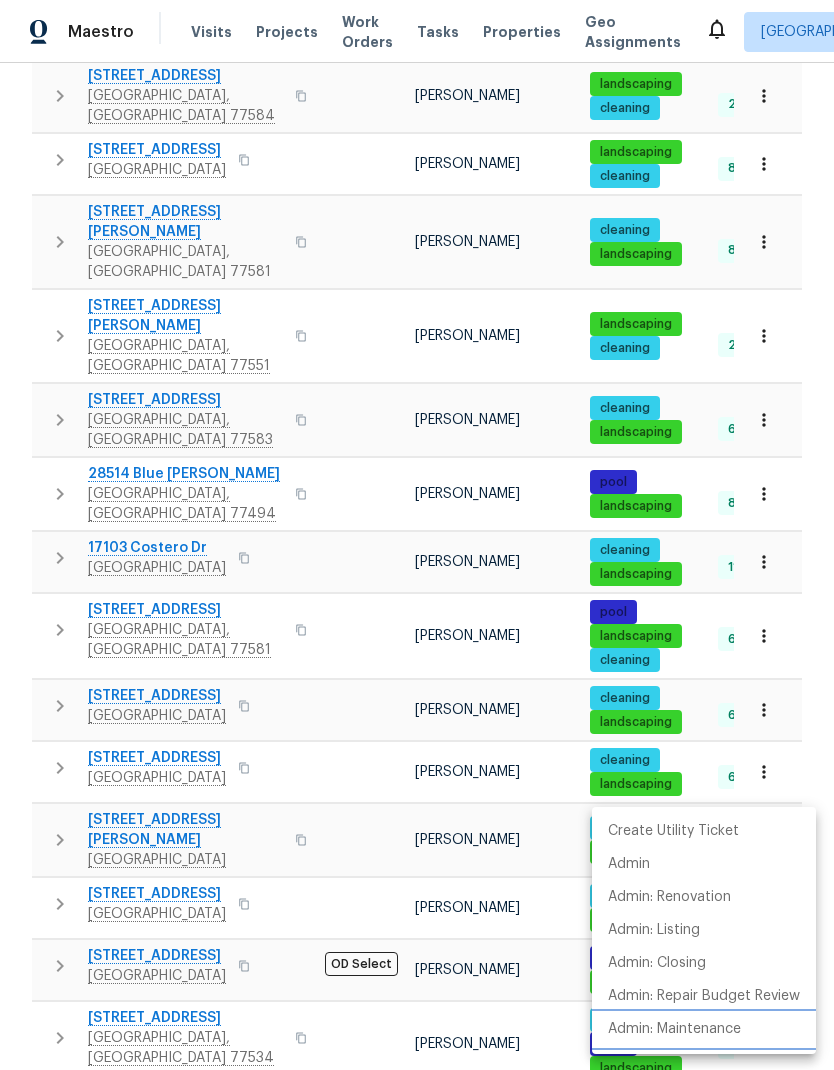 click on "Admin: Maintenance" at bounding box center [674, 1029] 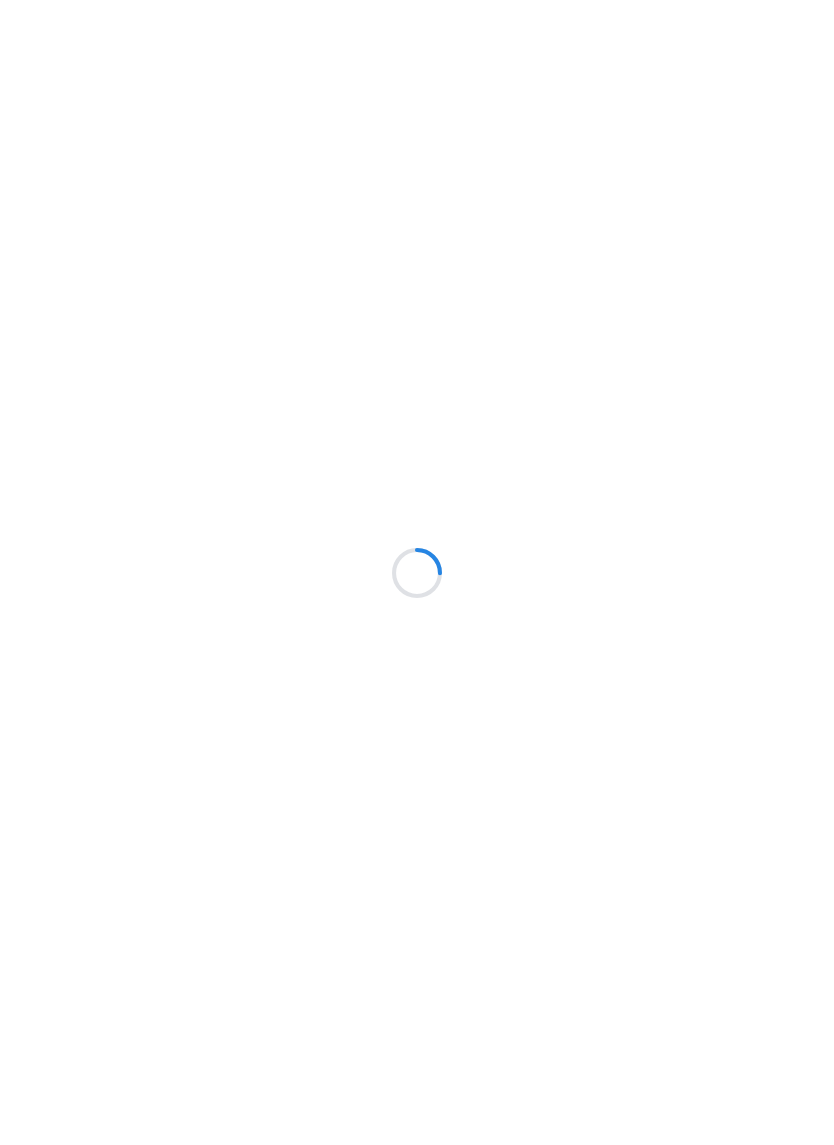 scroll, scrollTop: 0, scrollLeft: 0, axis: both 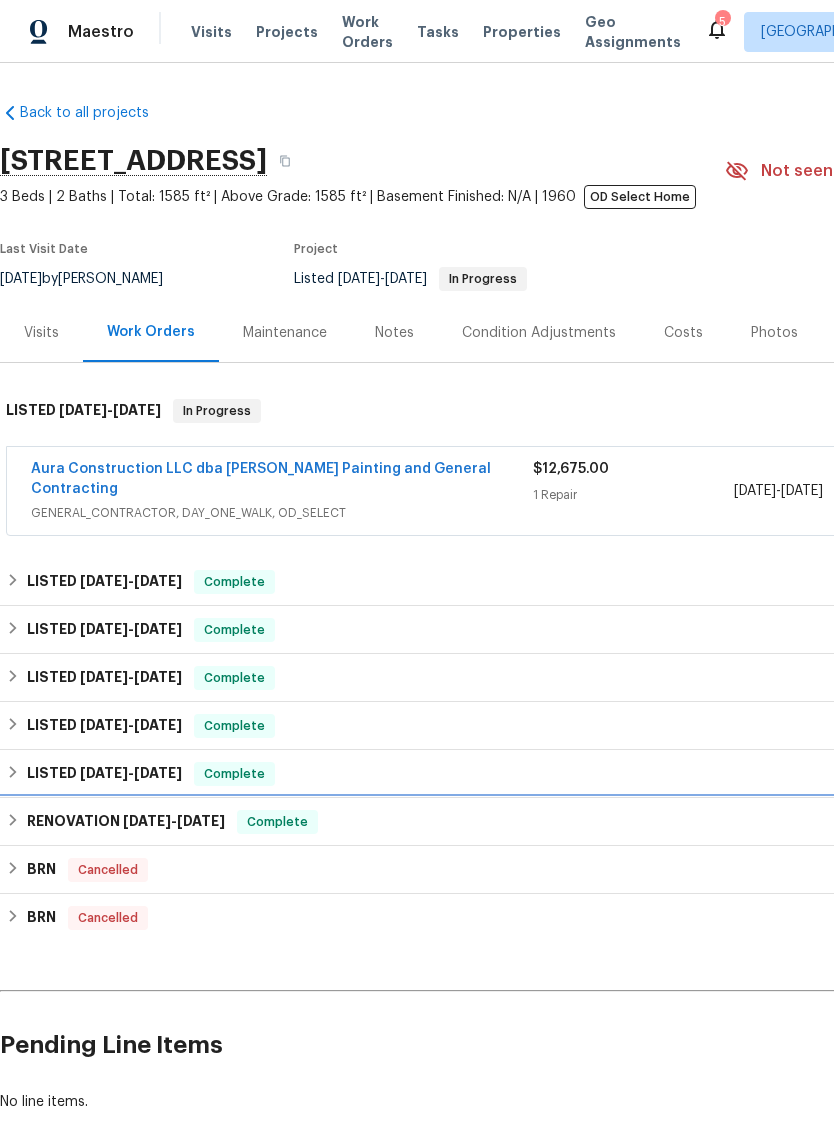 click on "8/19/24" at bounding box center (147, 821) 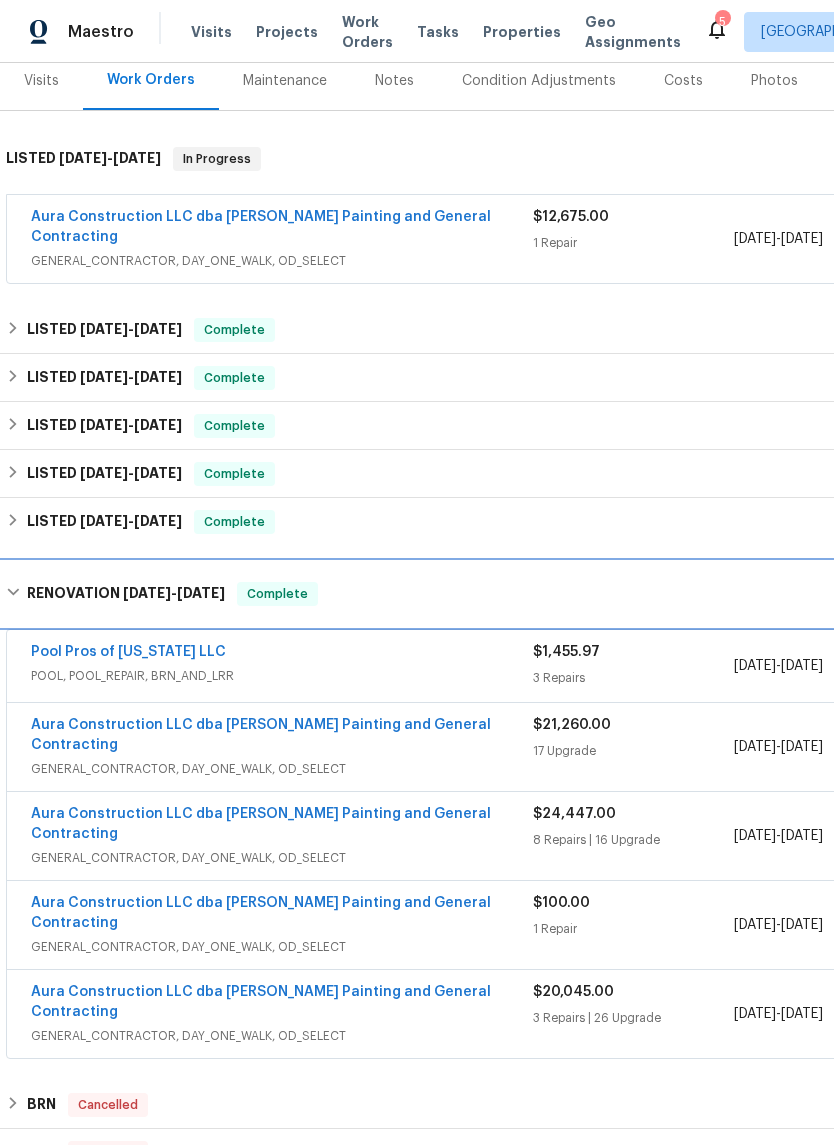 scroll, scrollTop: 248, scrollLeft: -1, axis: both 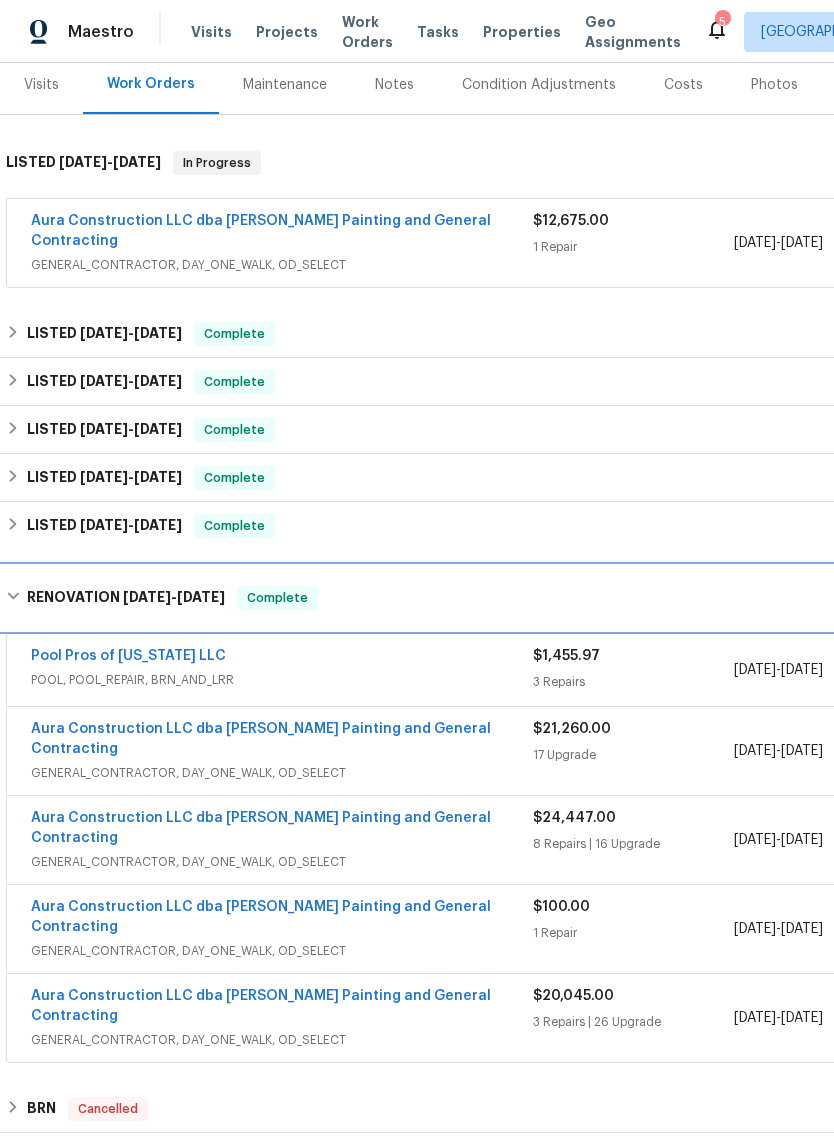 click on "RENOVATION   8/19/24  -  10/4/24" at bounding box center [126, 598] 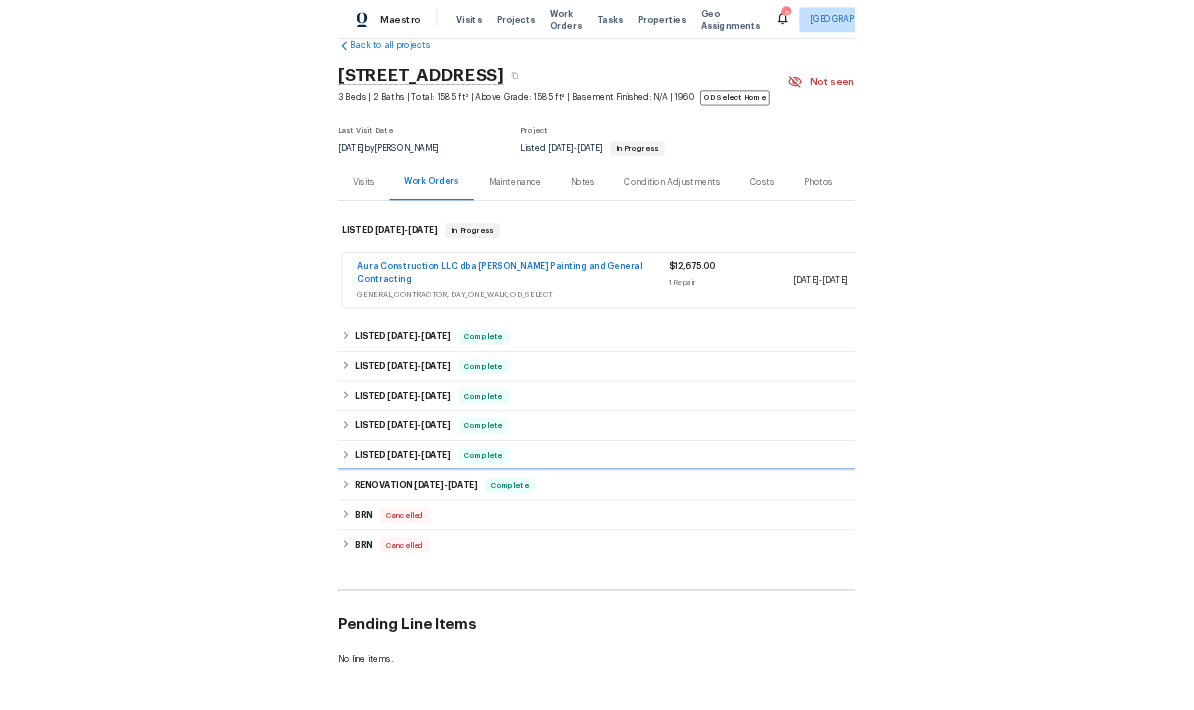 scroll, scrollTop: 38, scrollLeft: 0, axis: vertical 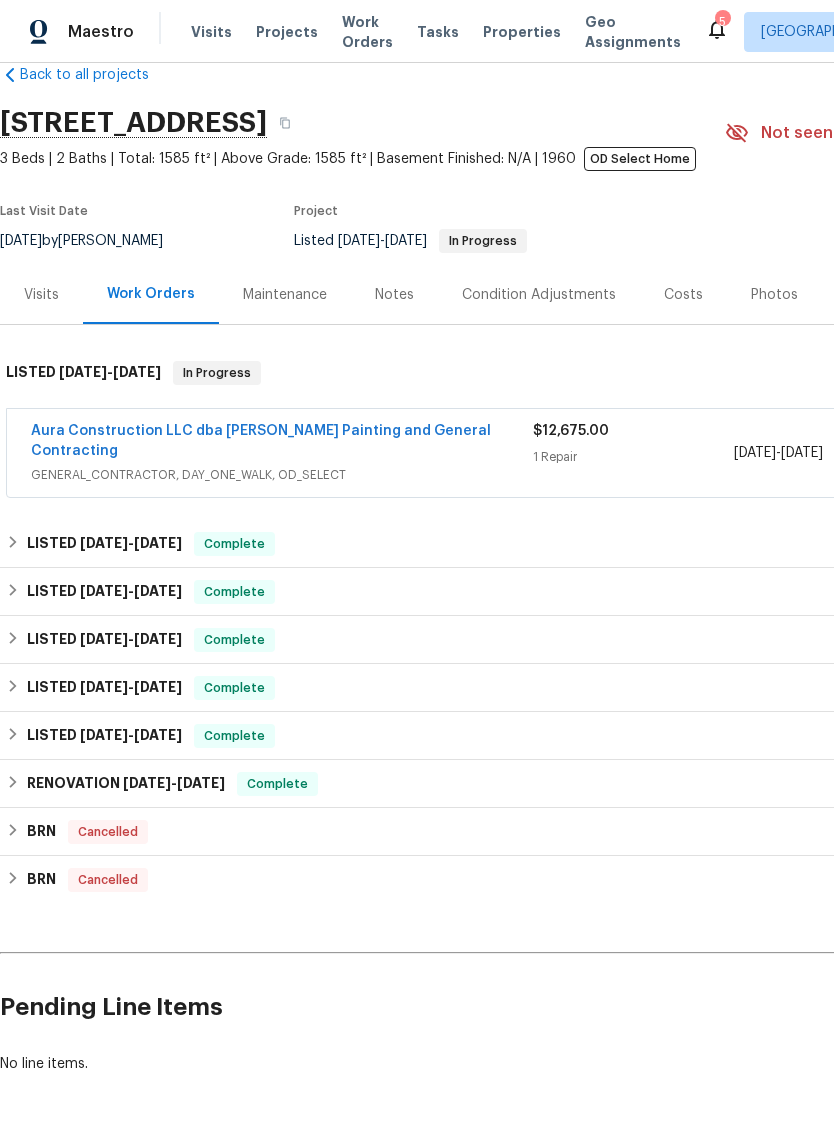 click on "Photos" at bounding box center (774, 295) 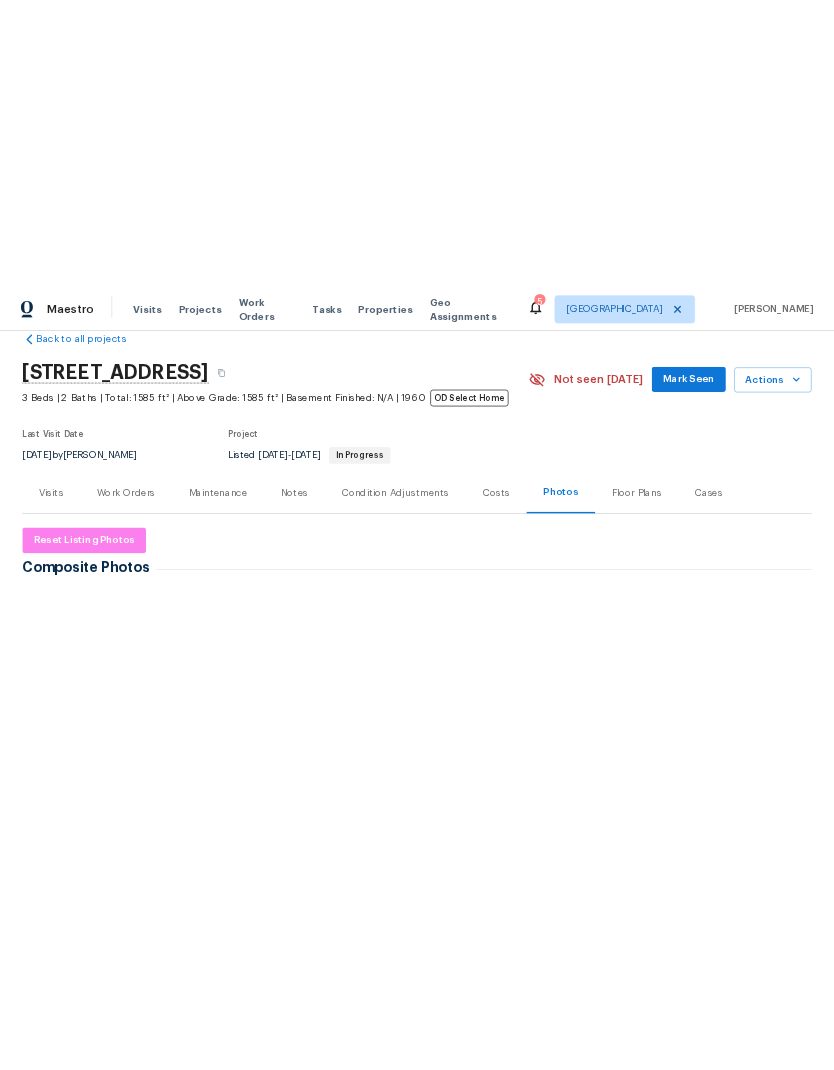 scroll, scrollTop: 0, scrollLeft: 0, axis: both 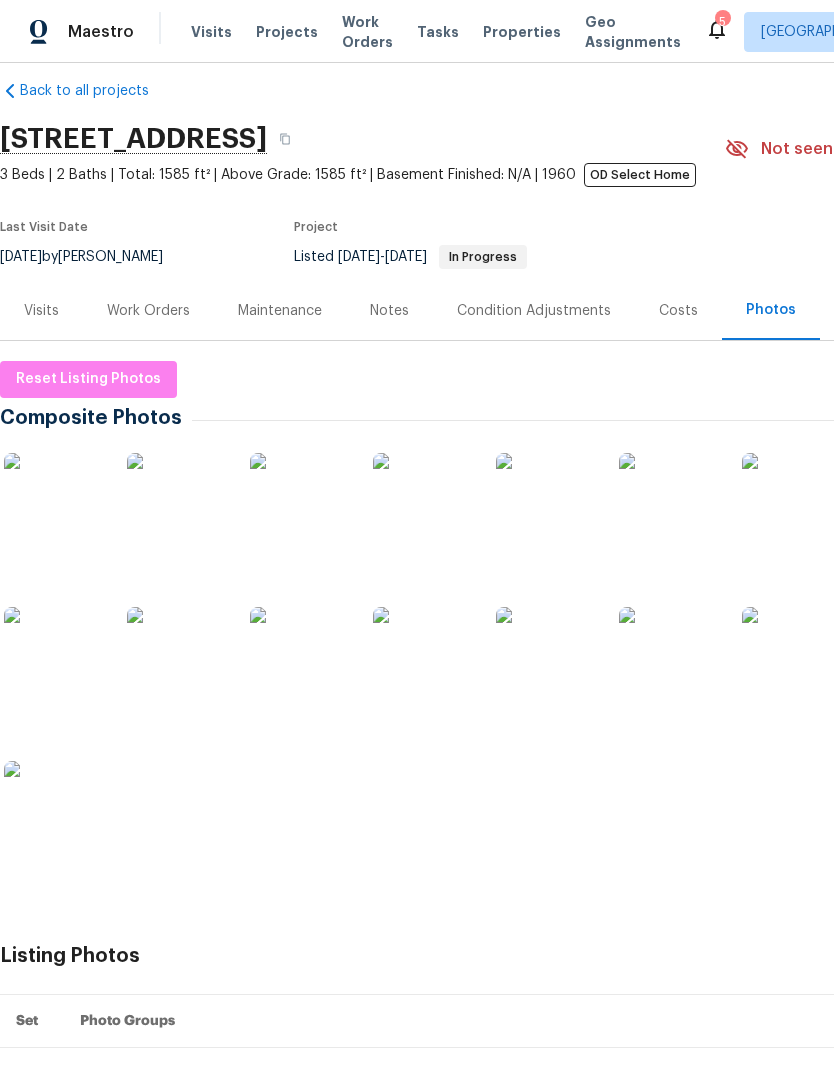 click at bounding box center [423, 657] 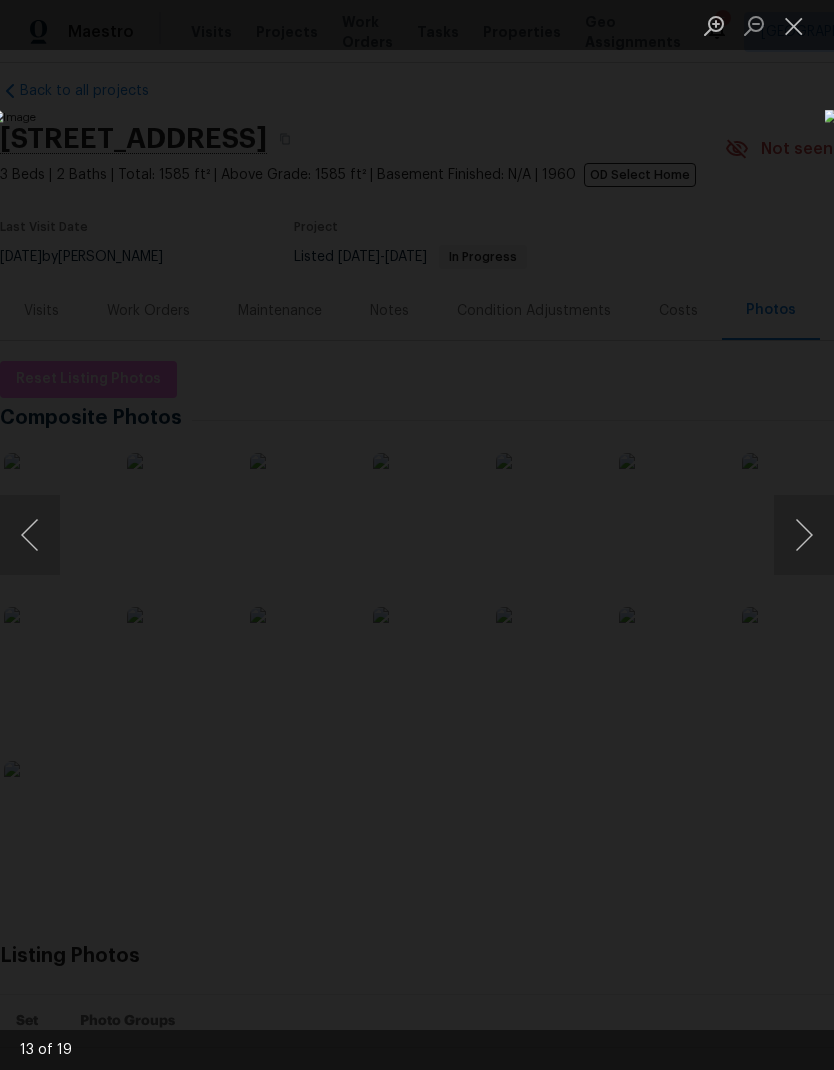 click at bounding box center [794, 25] 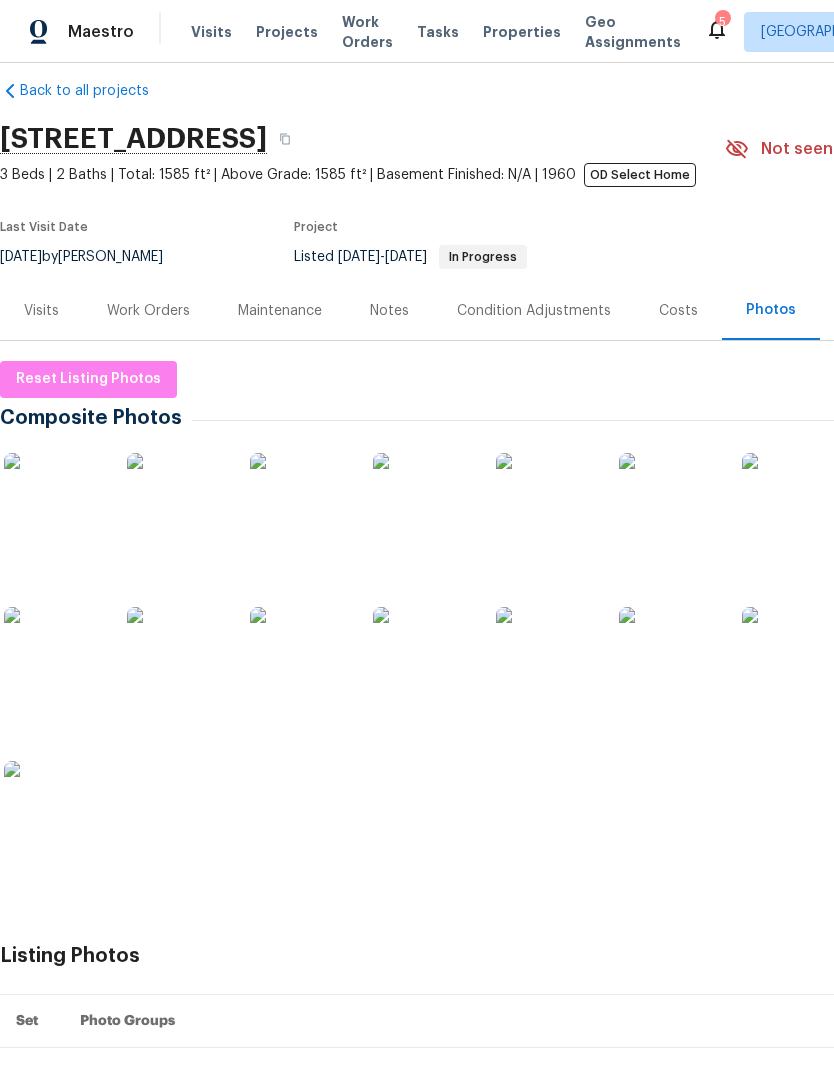 click at bounding box center [54, 503] 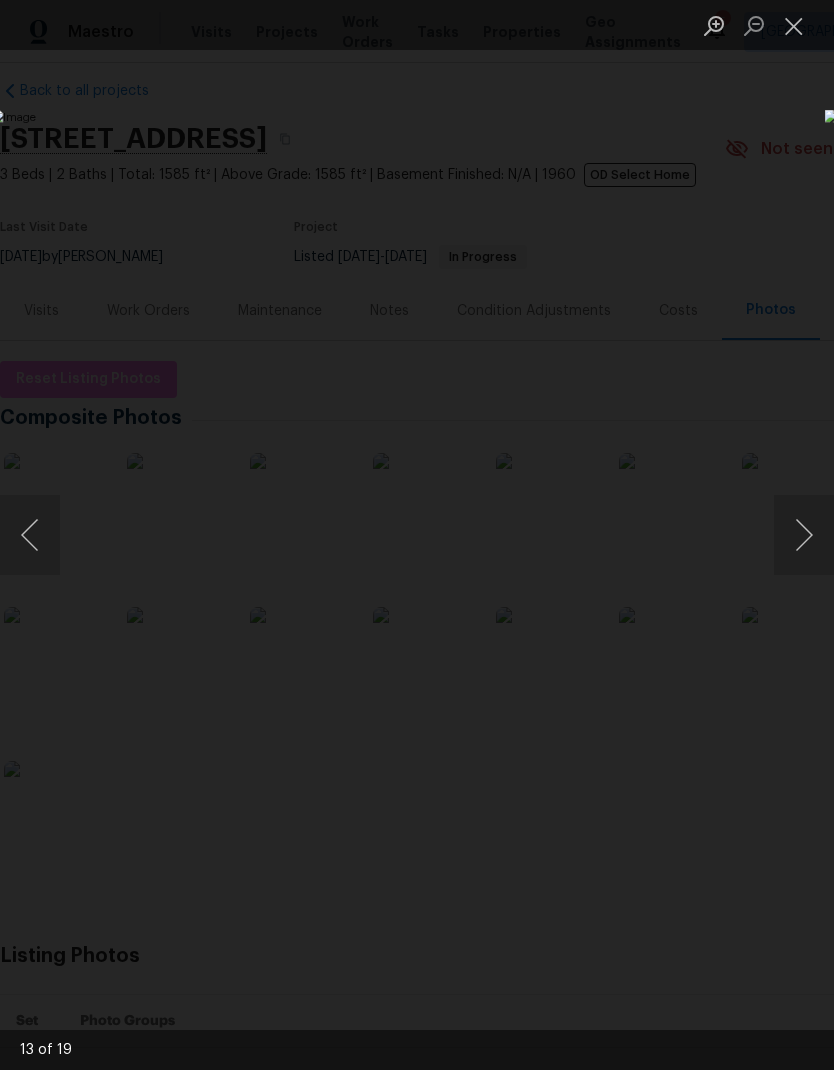 click at bounding box center (804, 535) 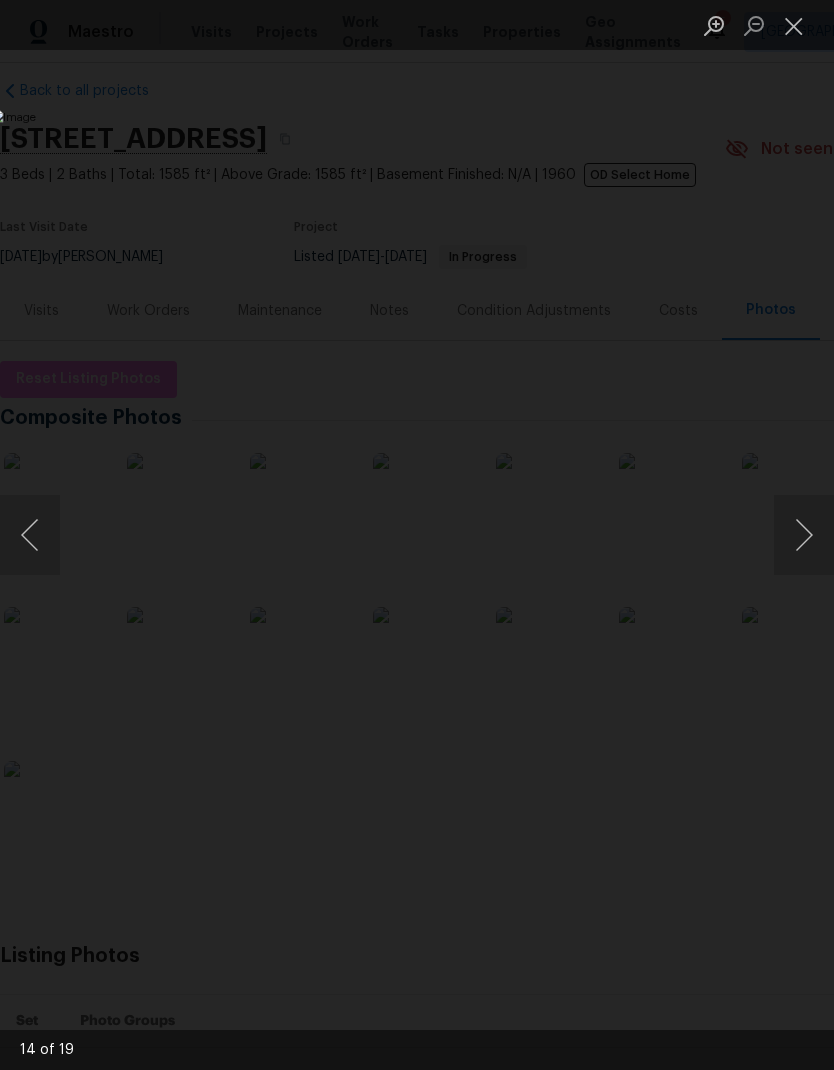 click at bounding box center [804, 535] 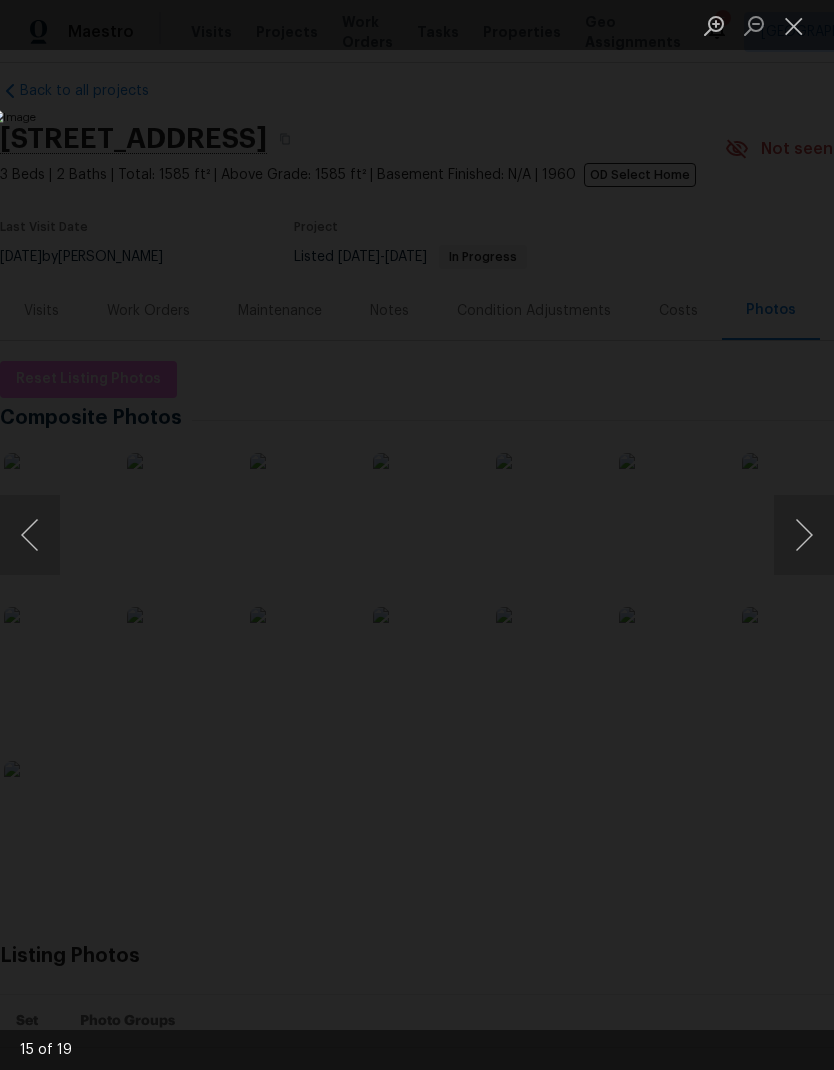 click at bounding box center [804, 535] 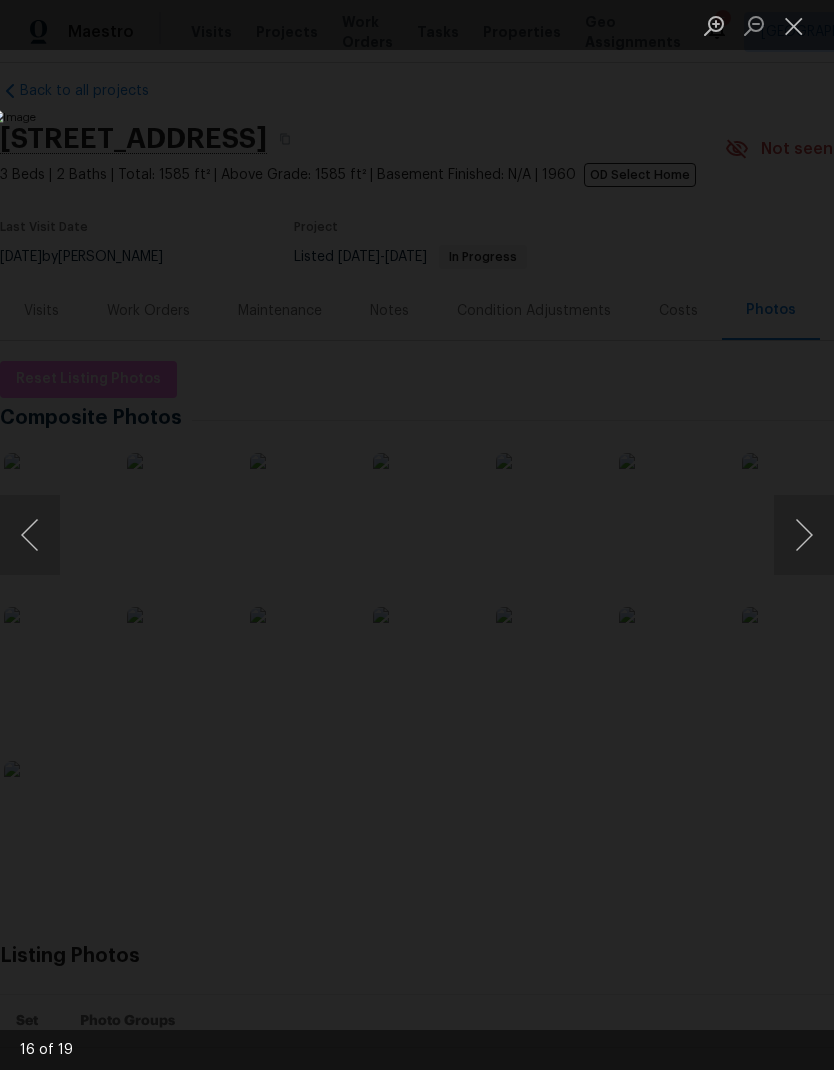 click at bounding box center [804, 535] 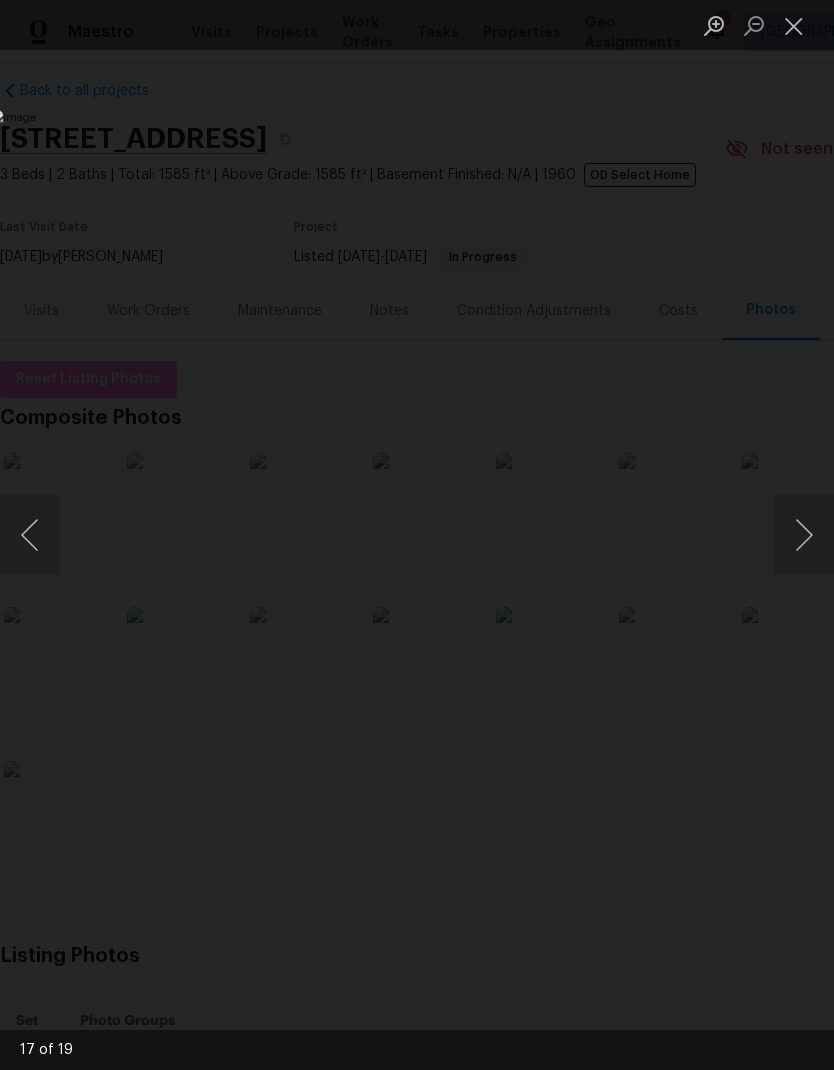 click at bounding box center (804, 535) 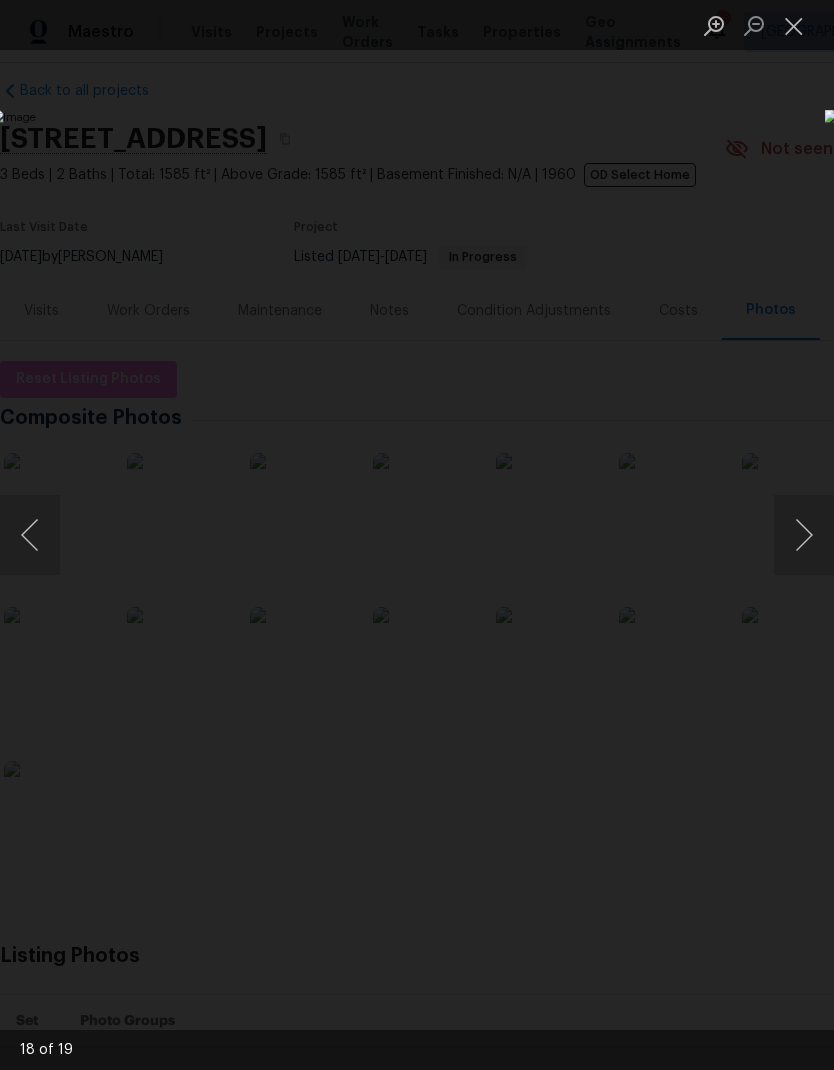click at bounding box center [804, 535] 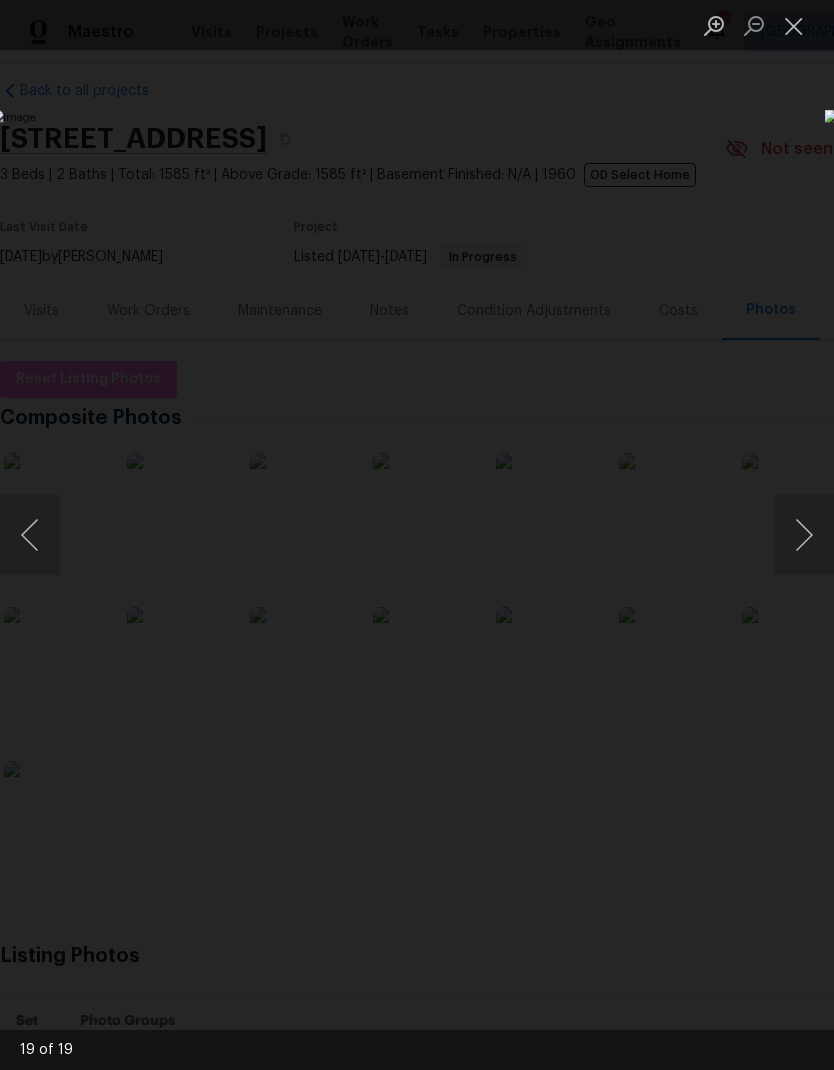 click at bounding box center (804, 535) 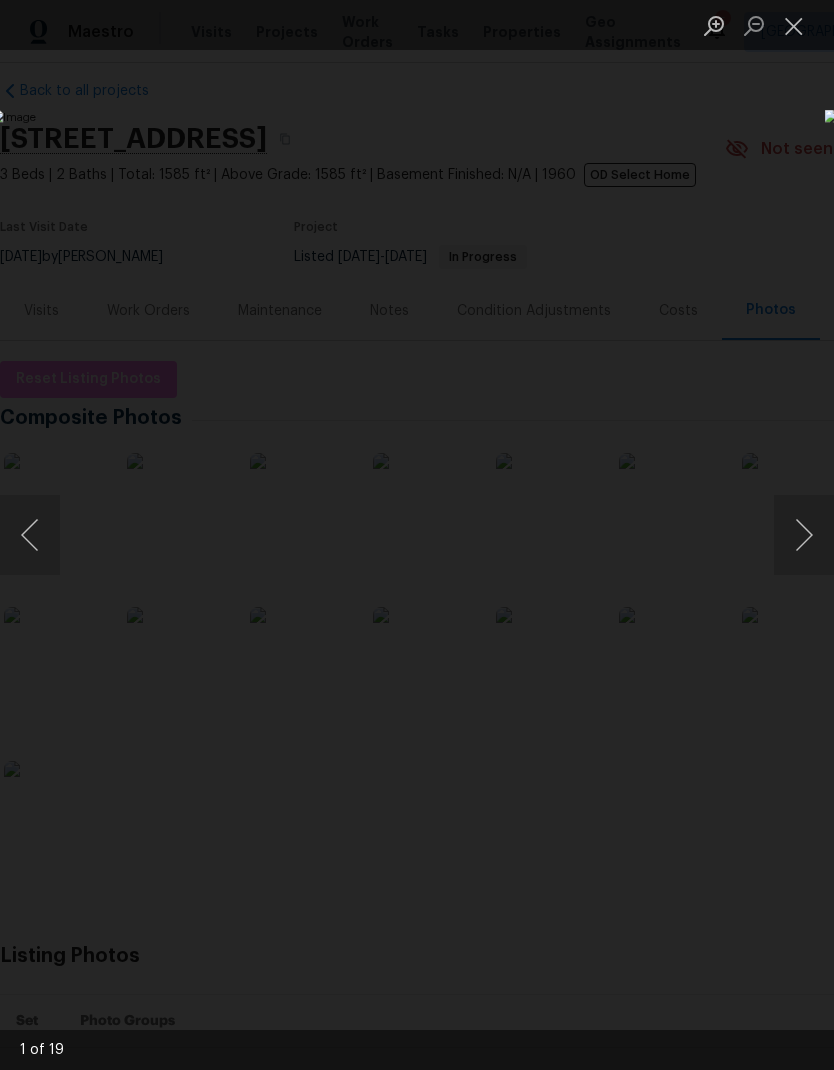 click at bounding box center (804, 535) 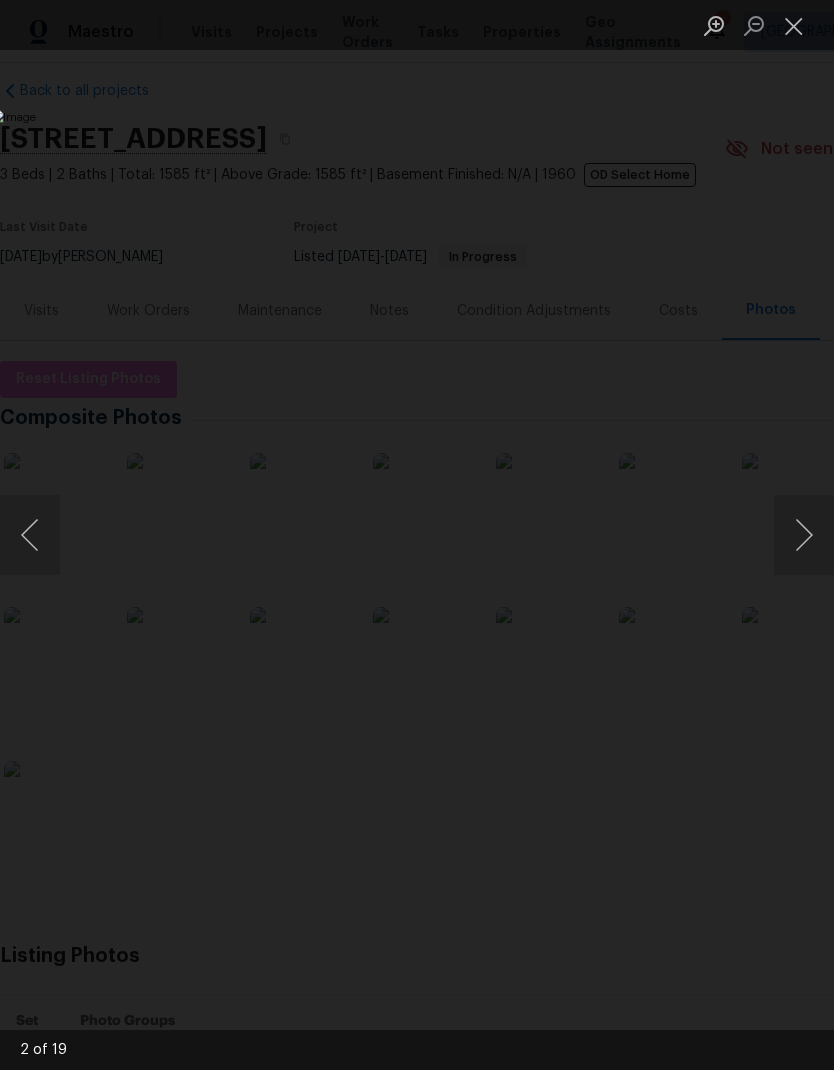 click at bounding box center [804, 535] 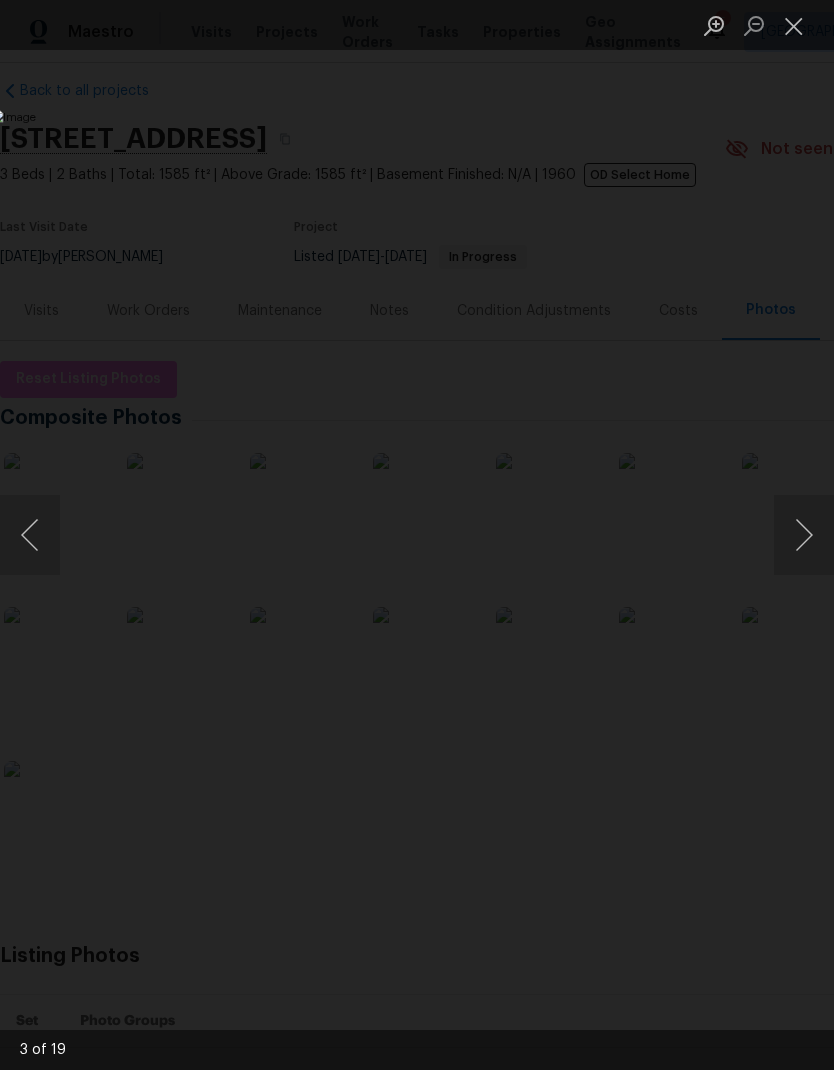 click at bounding box center [804, 535] 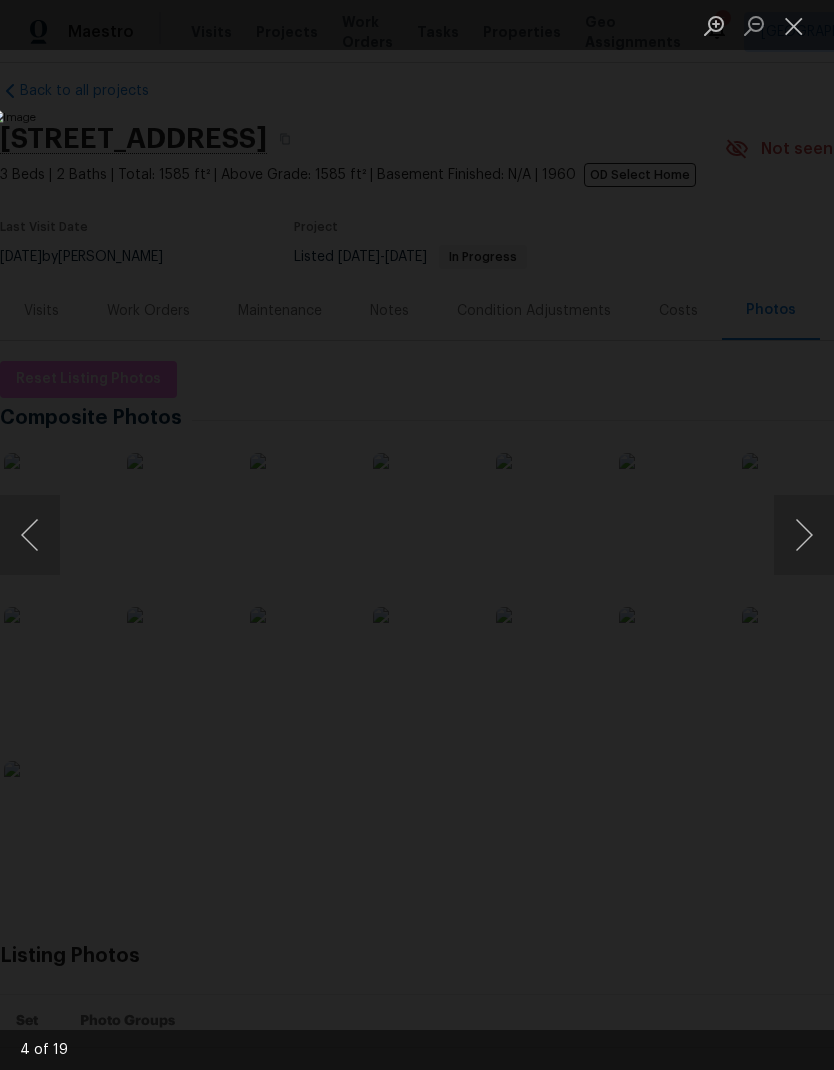 click at bounding box center [804, 535] 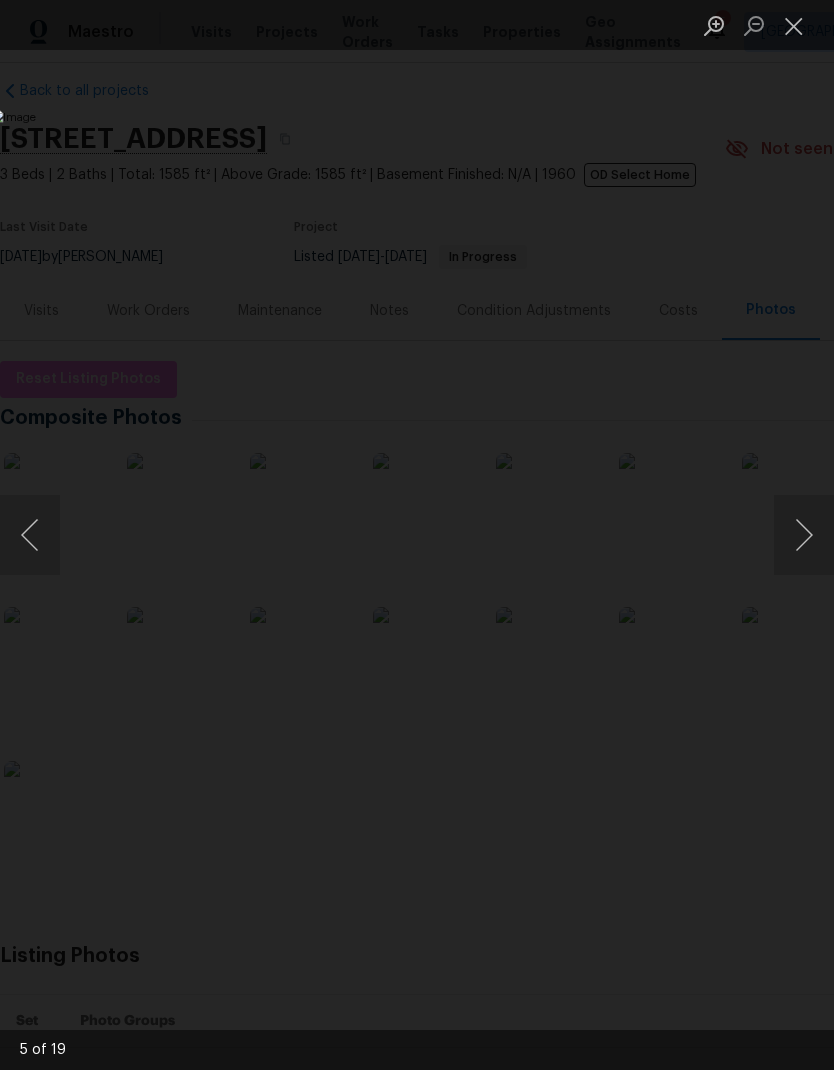 click at bounding box center [804, 535] 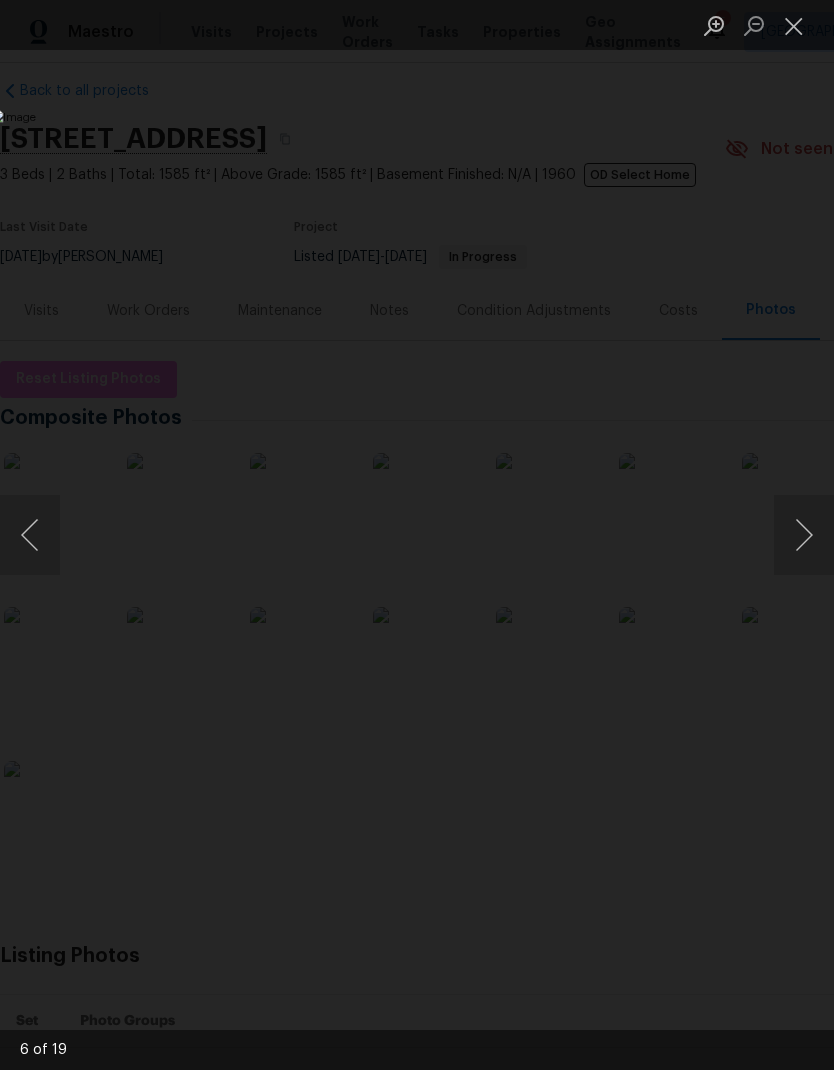 click at bounding box center (804, 535) 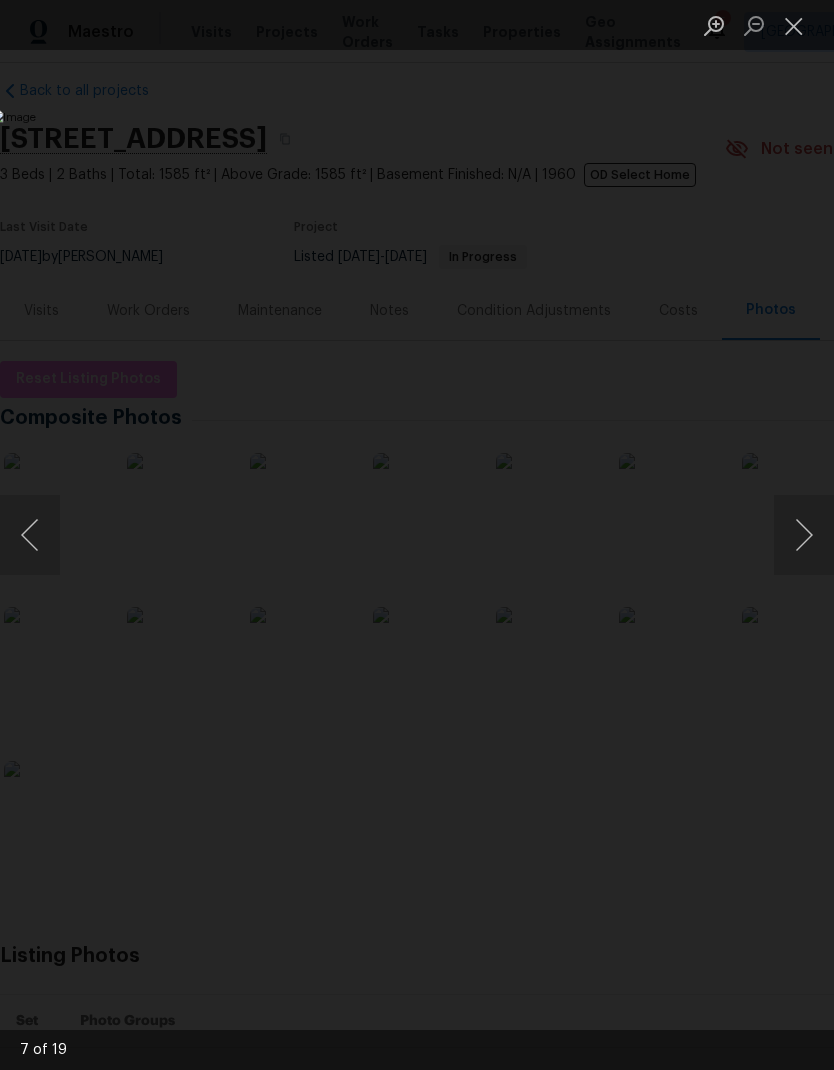 click at bounding box center [804, 535] 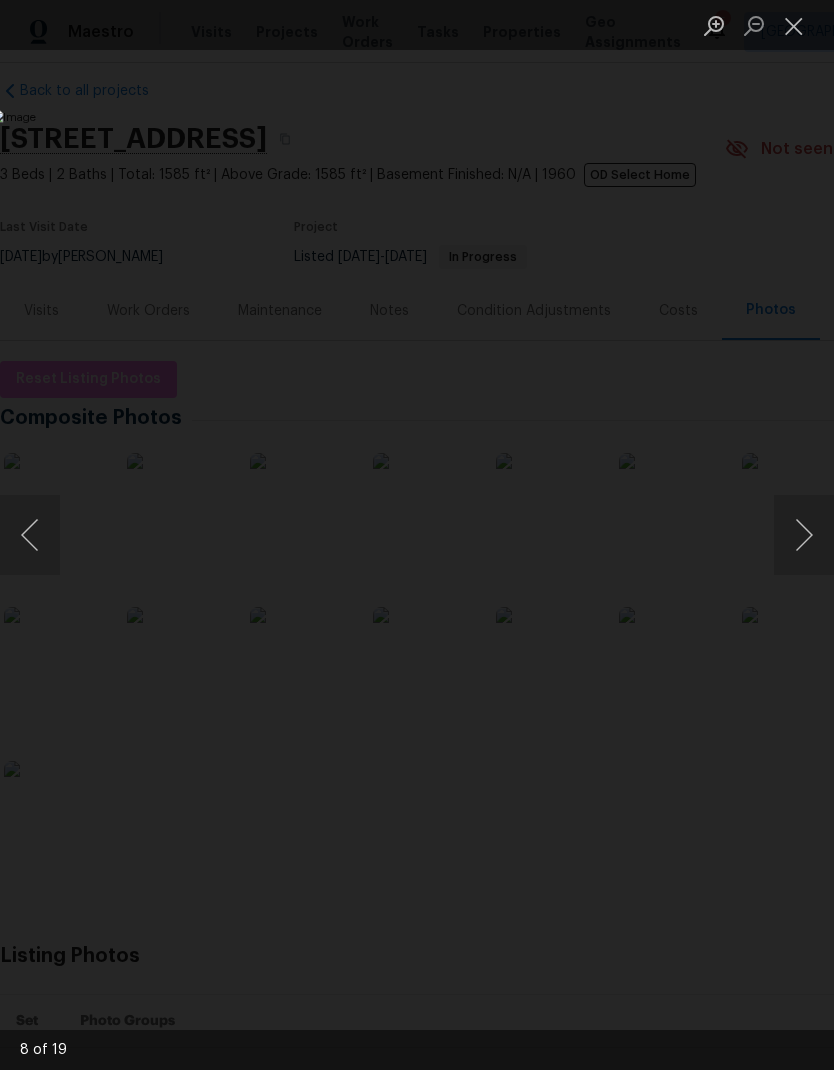 click at bounding box center [804, 535] 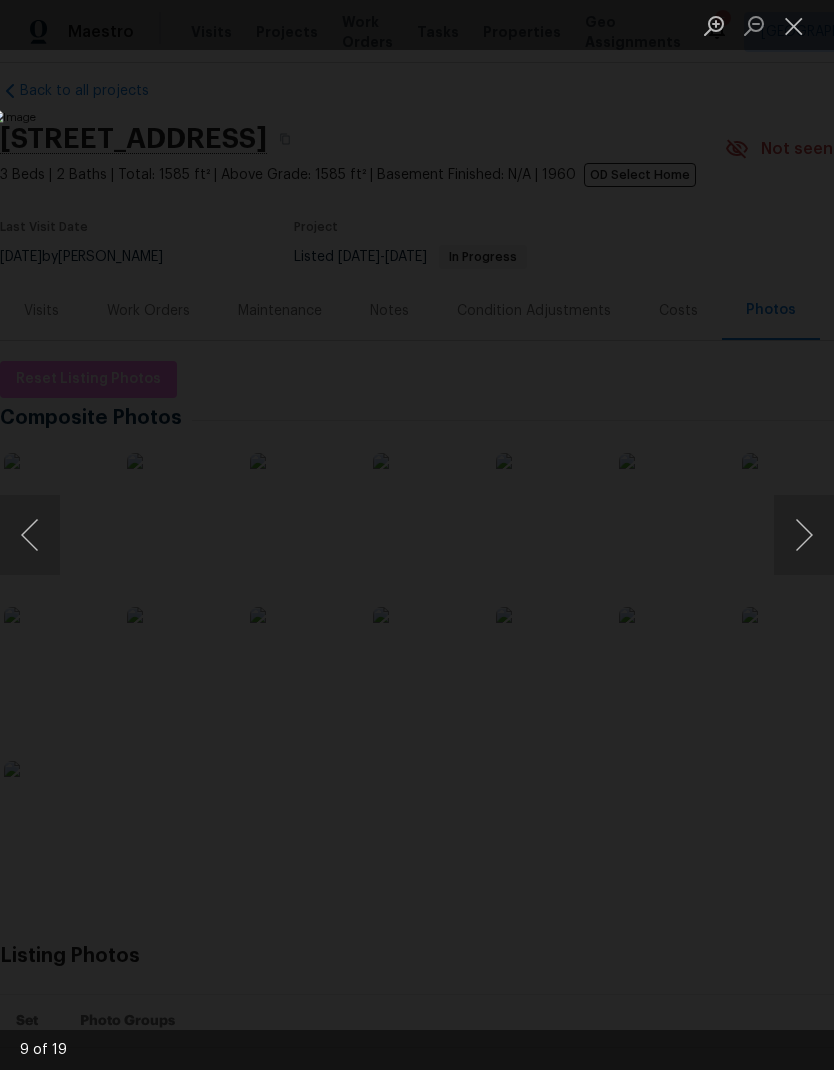 click at bounding box center [804, 535] 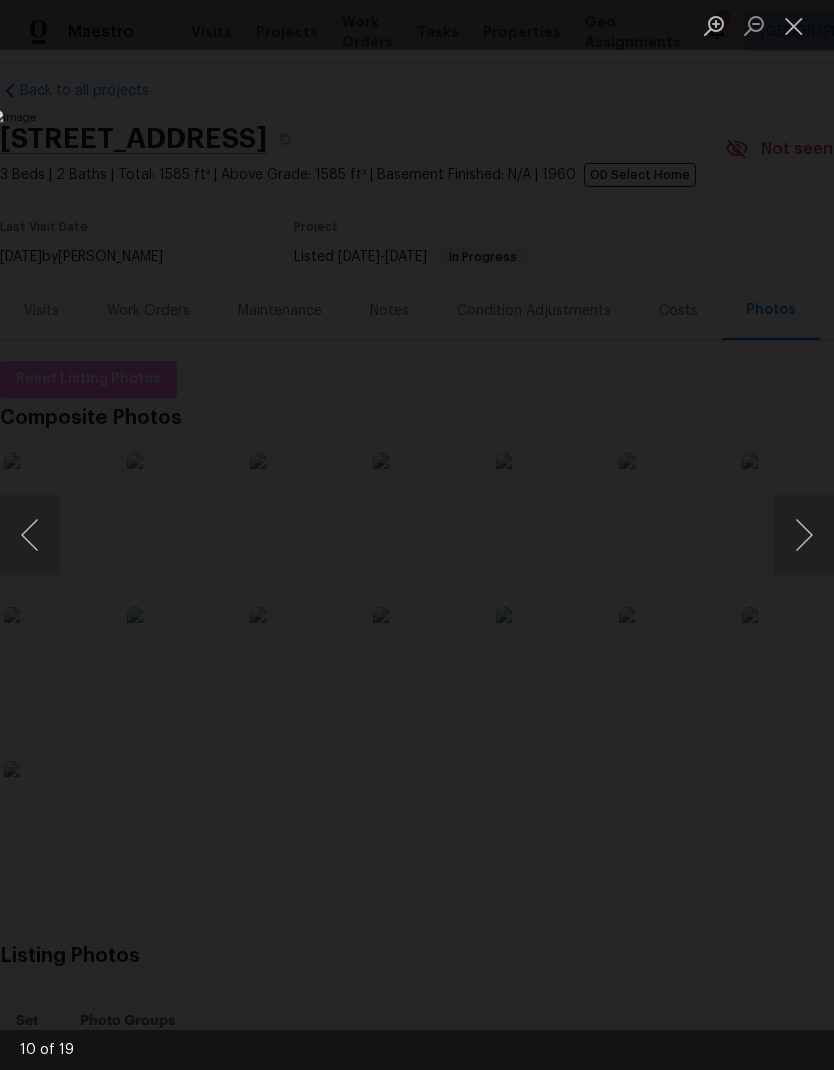 click at bounding box center (804, 535) 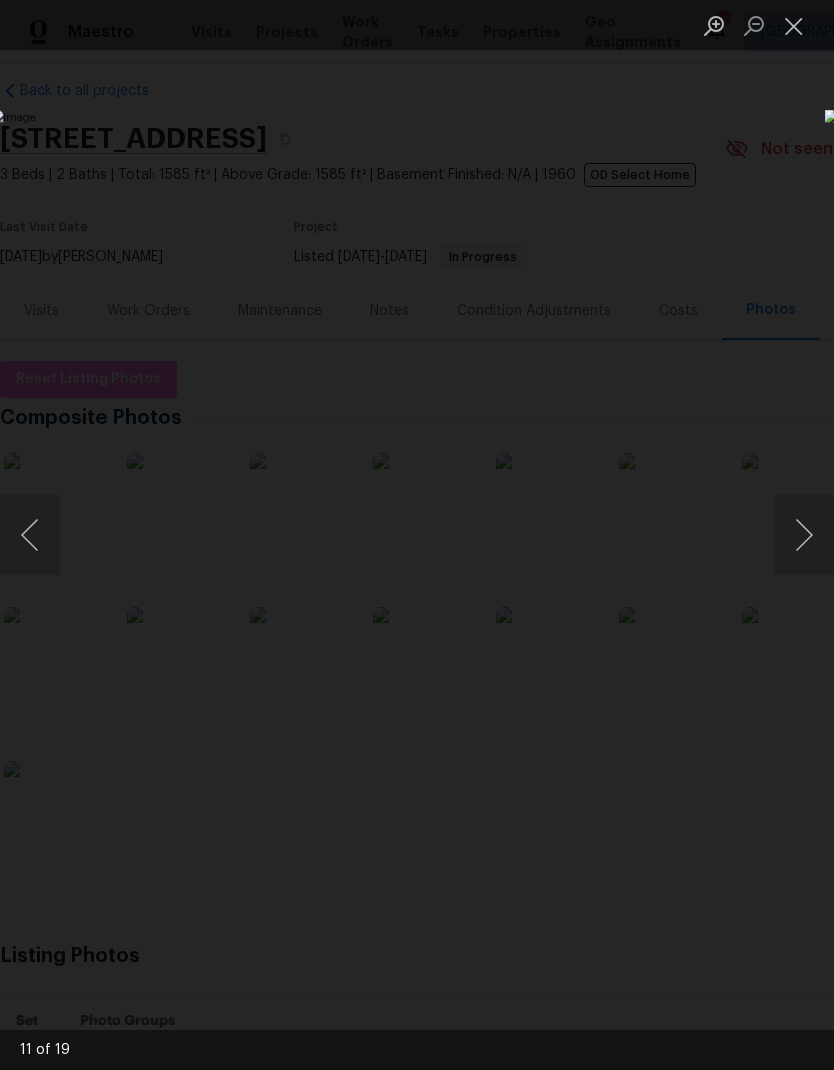click at bounding box center [30, 535] 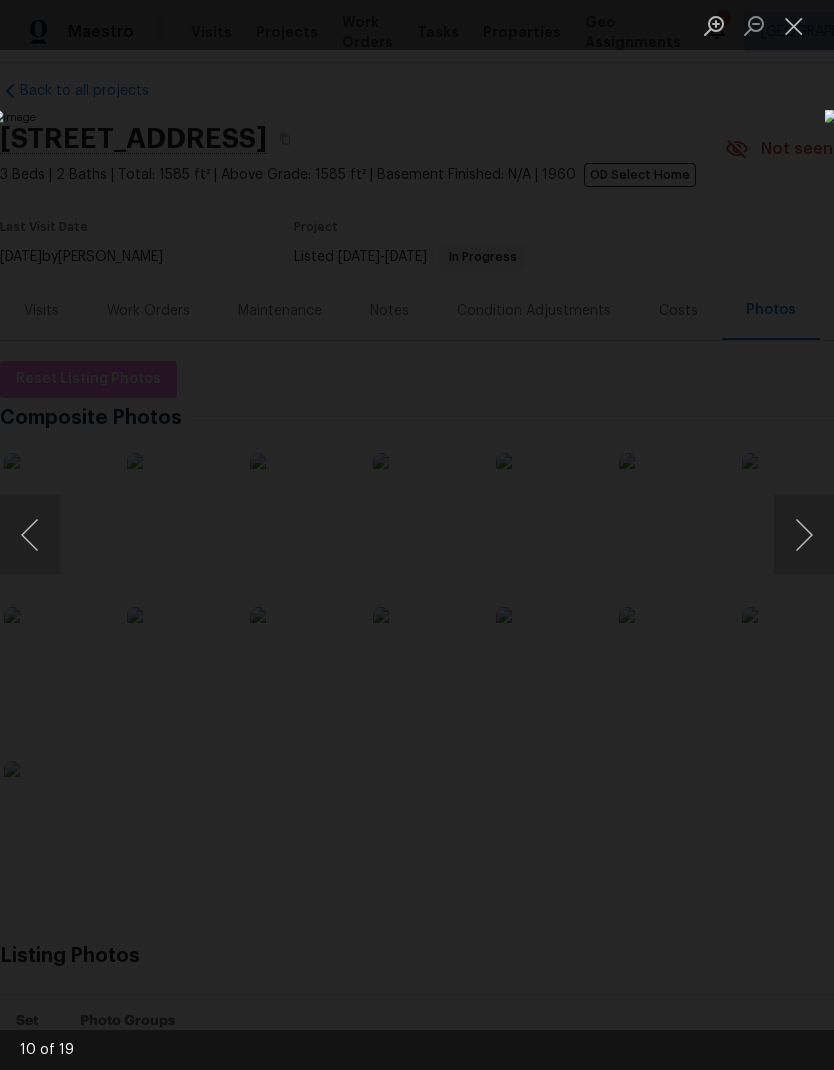 click at bounding box center (30, 535) 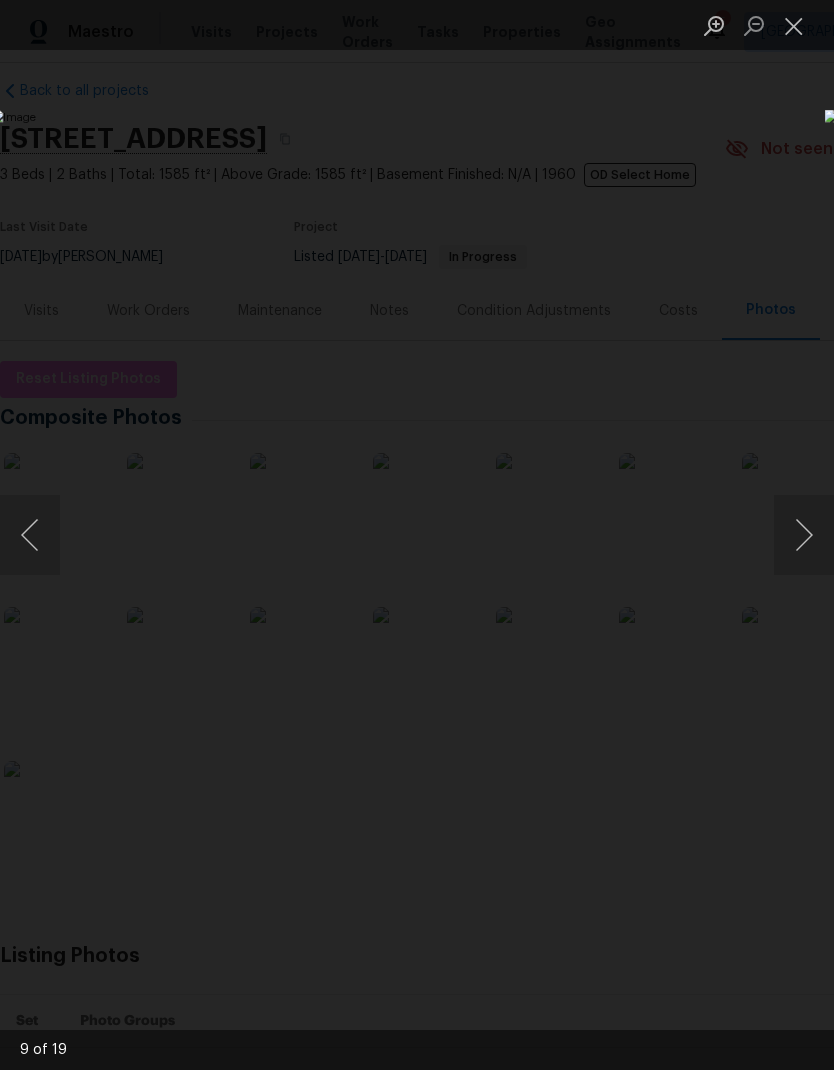 click at bounding box center [30, 535] 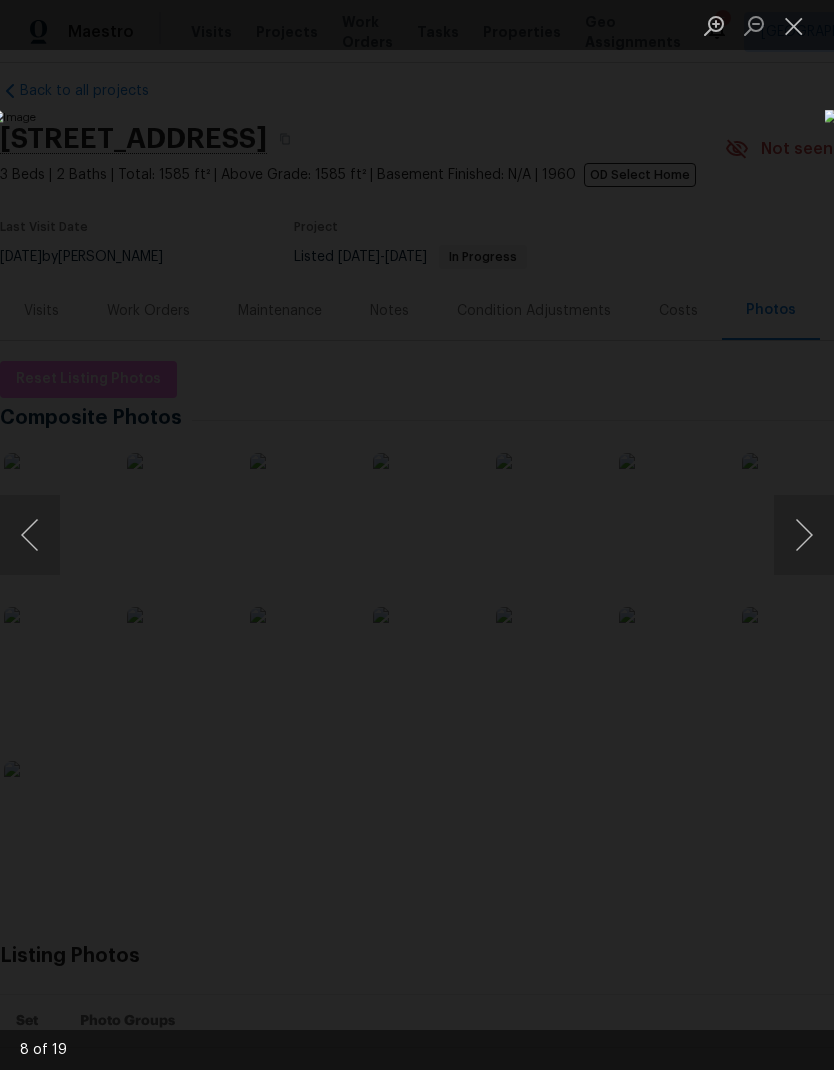 click at bounding box center (804, 535) 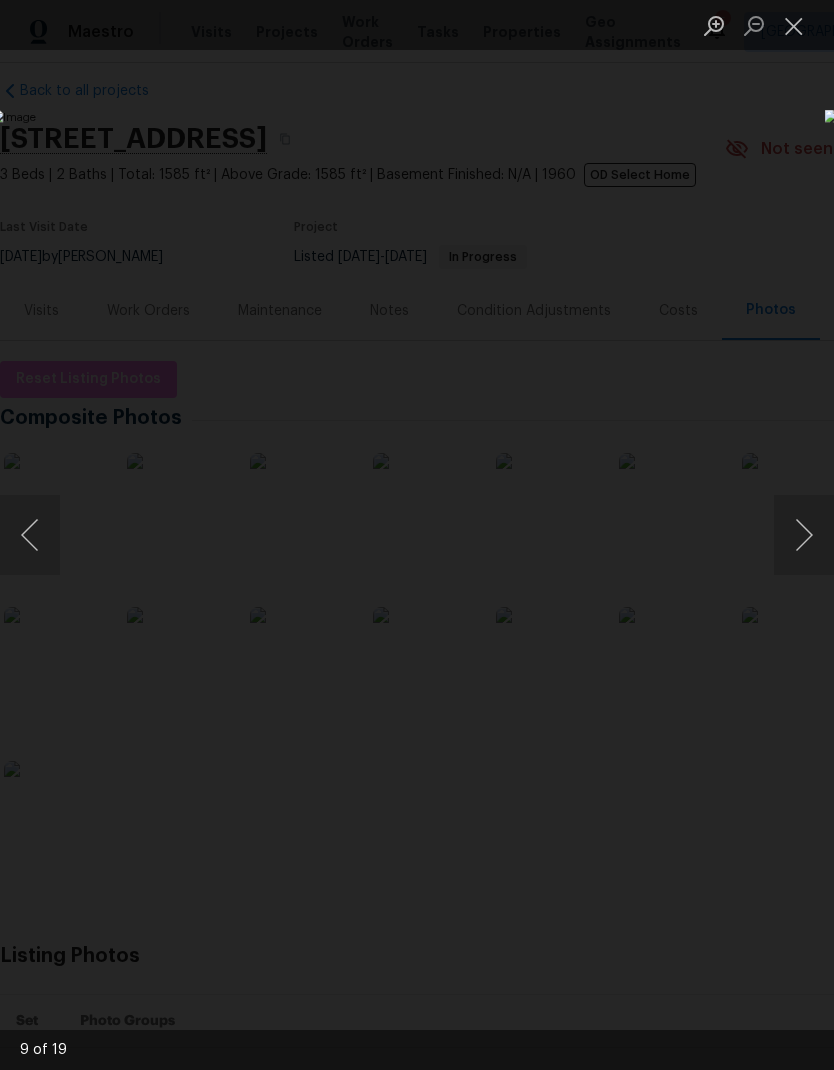 click at bounding box center (804, 535) 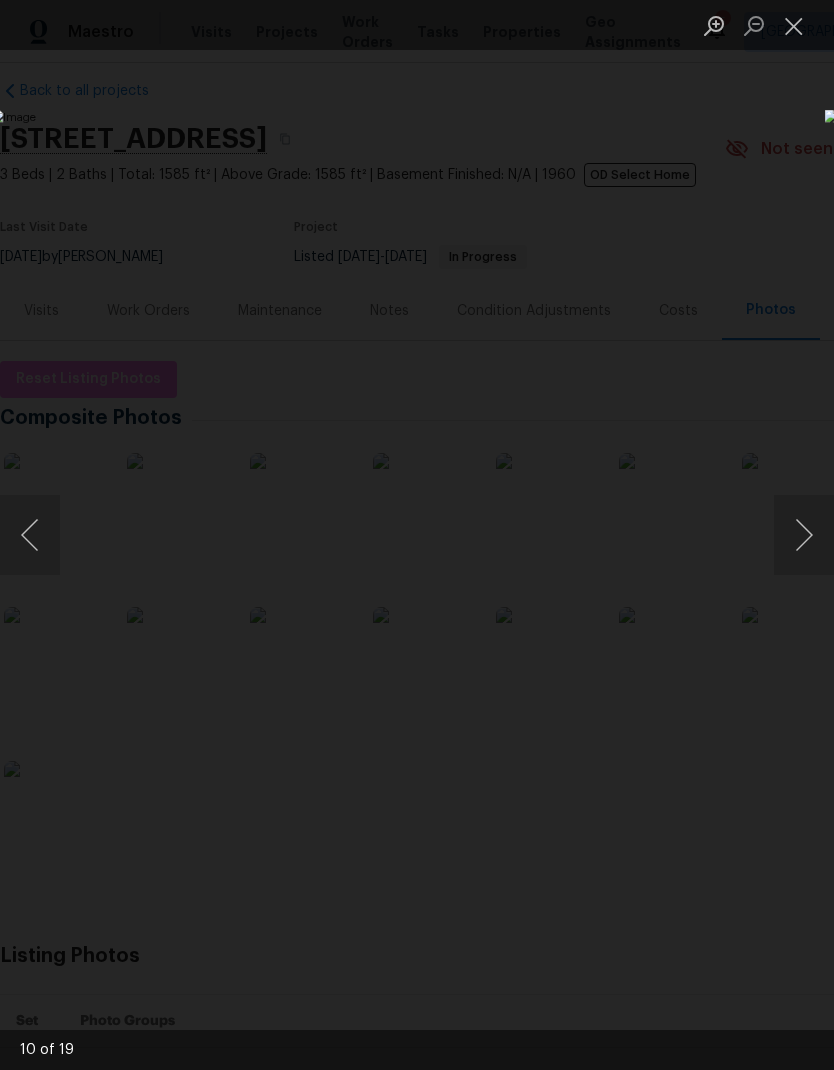 click at bounding box center [804, 535] 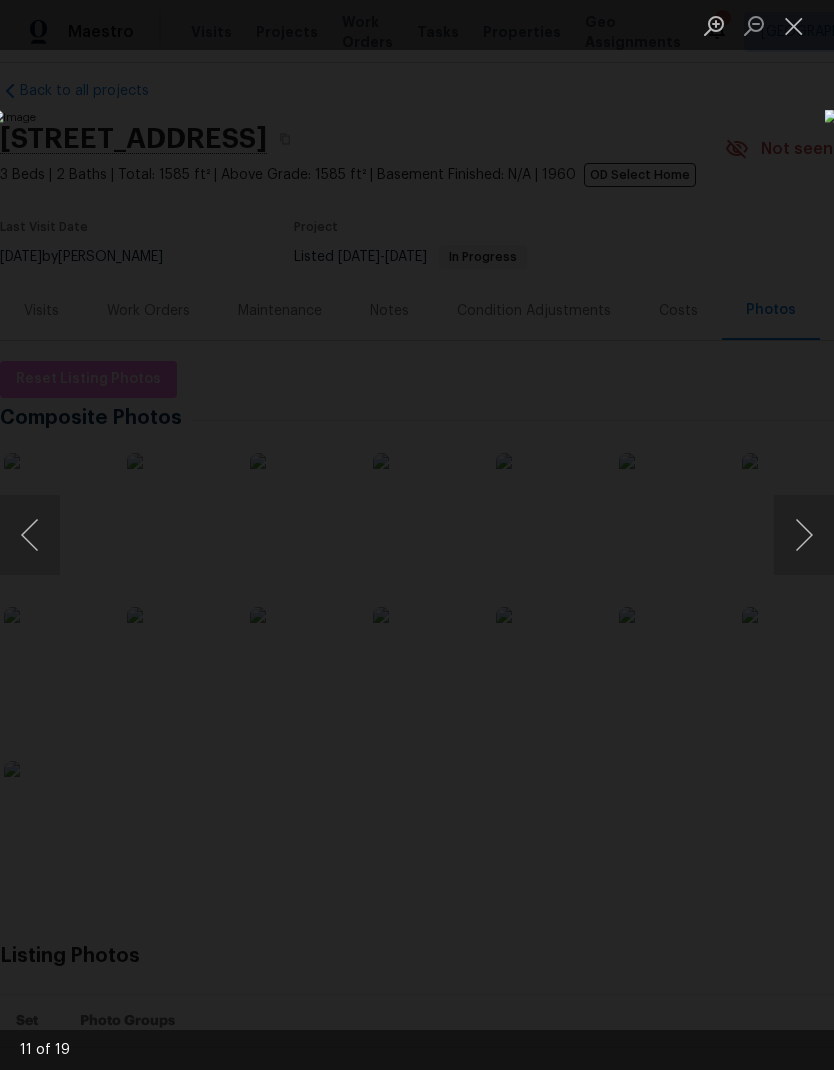 click at bounding box center [804, 535] 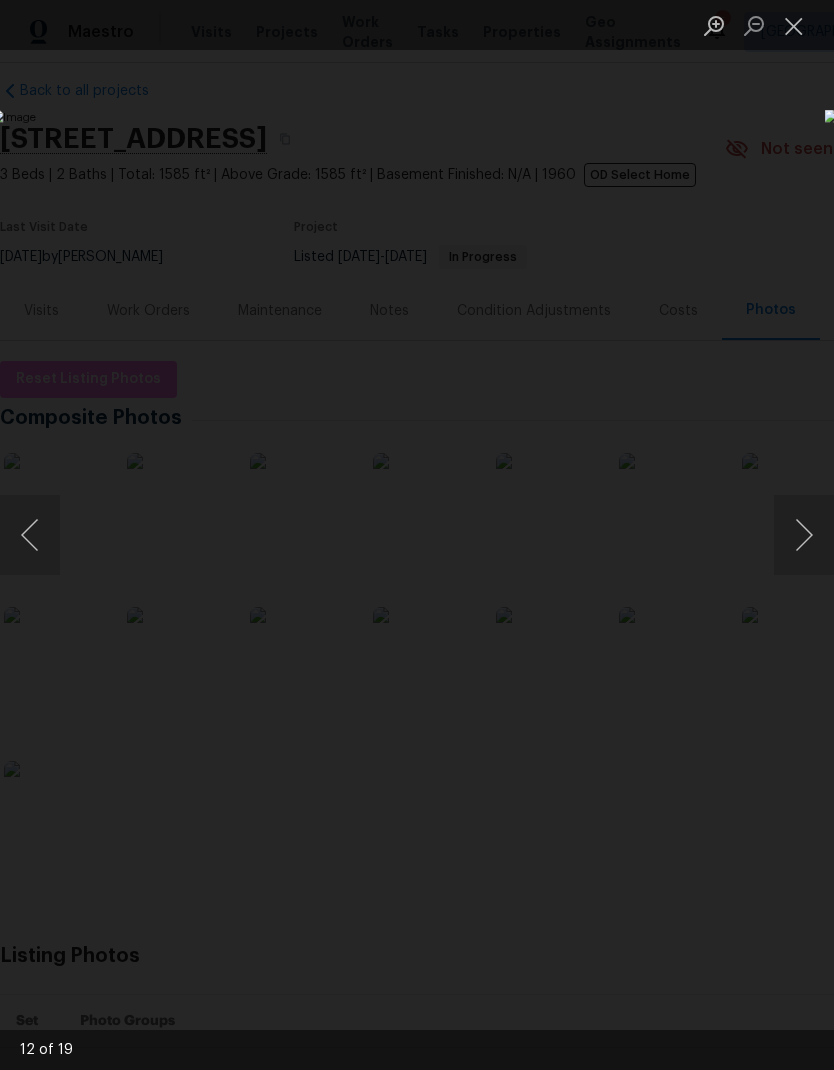click at bounding box center [804, 535] 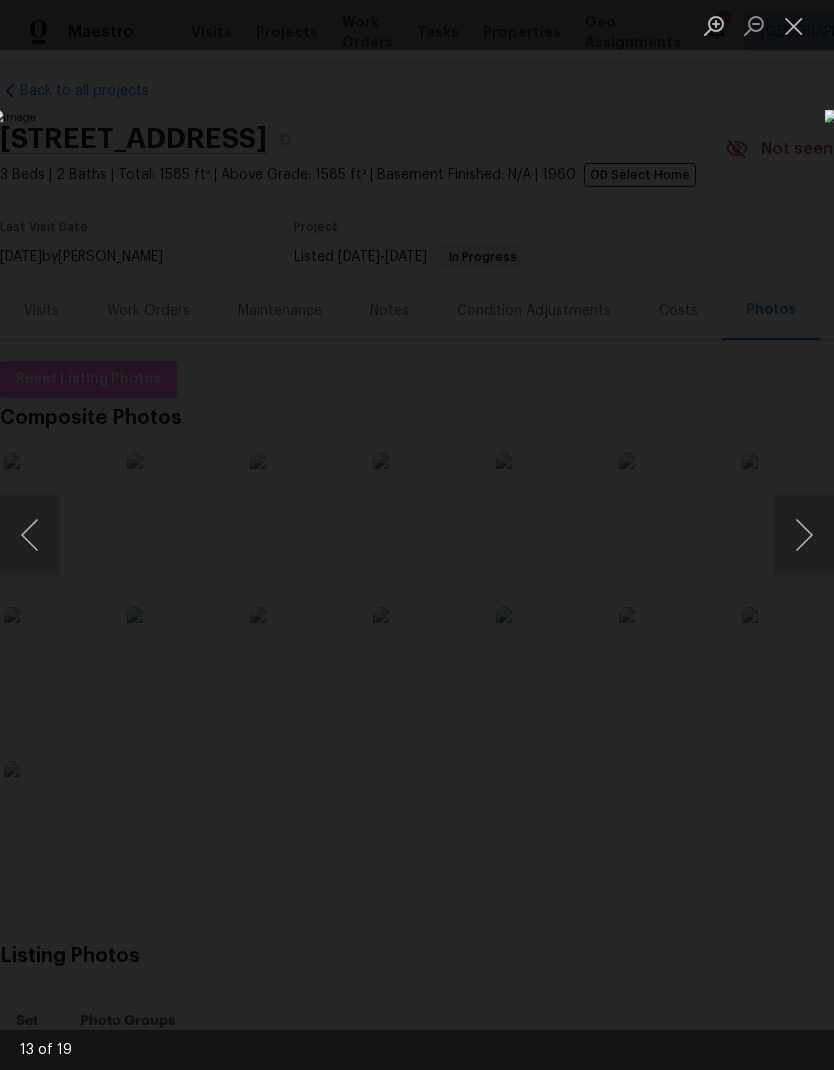 click at bounding box center (804, 535) 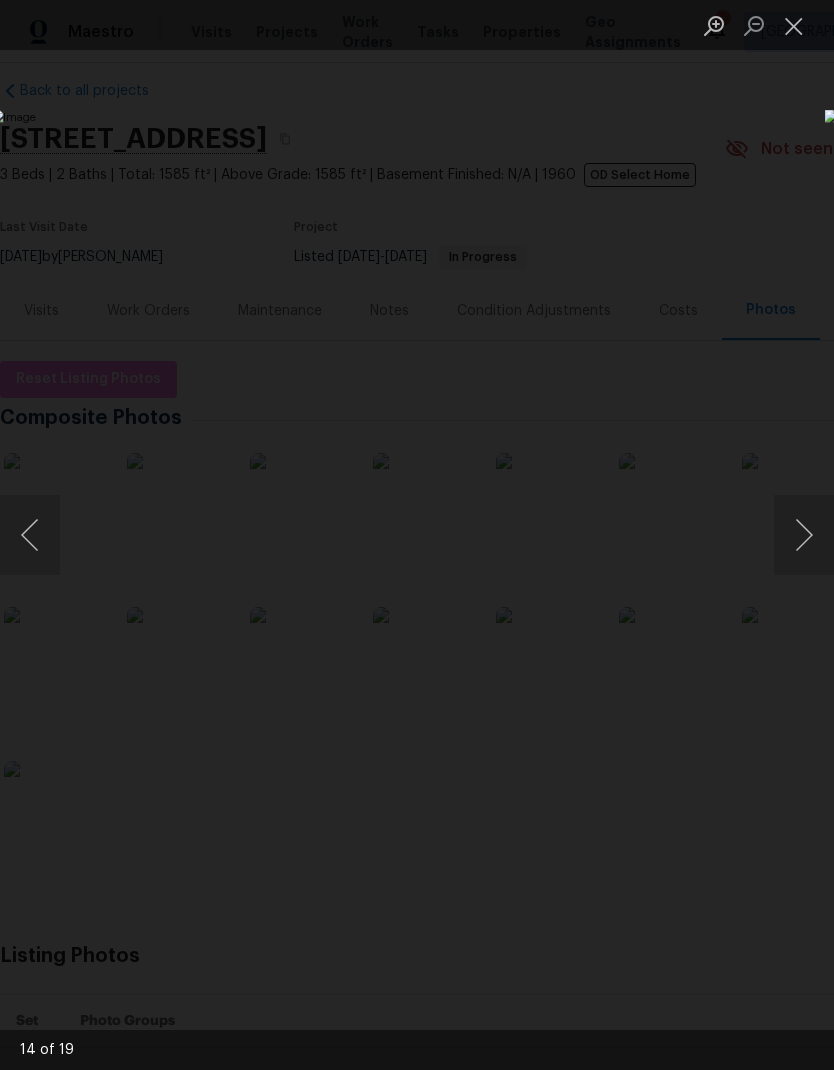 click at bounding box center (794, 25) 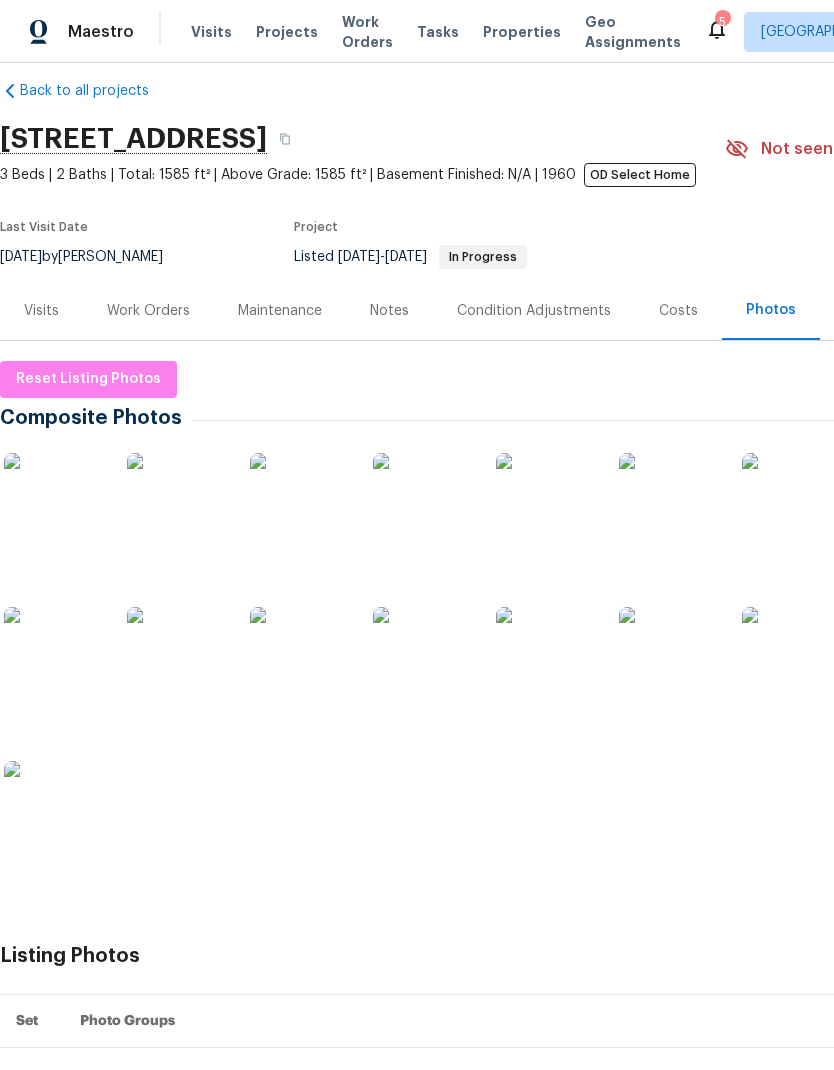 click at bounding box center (177, 503) 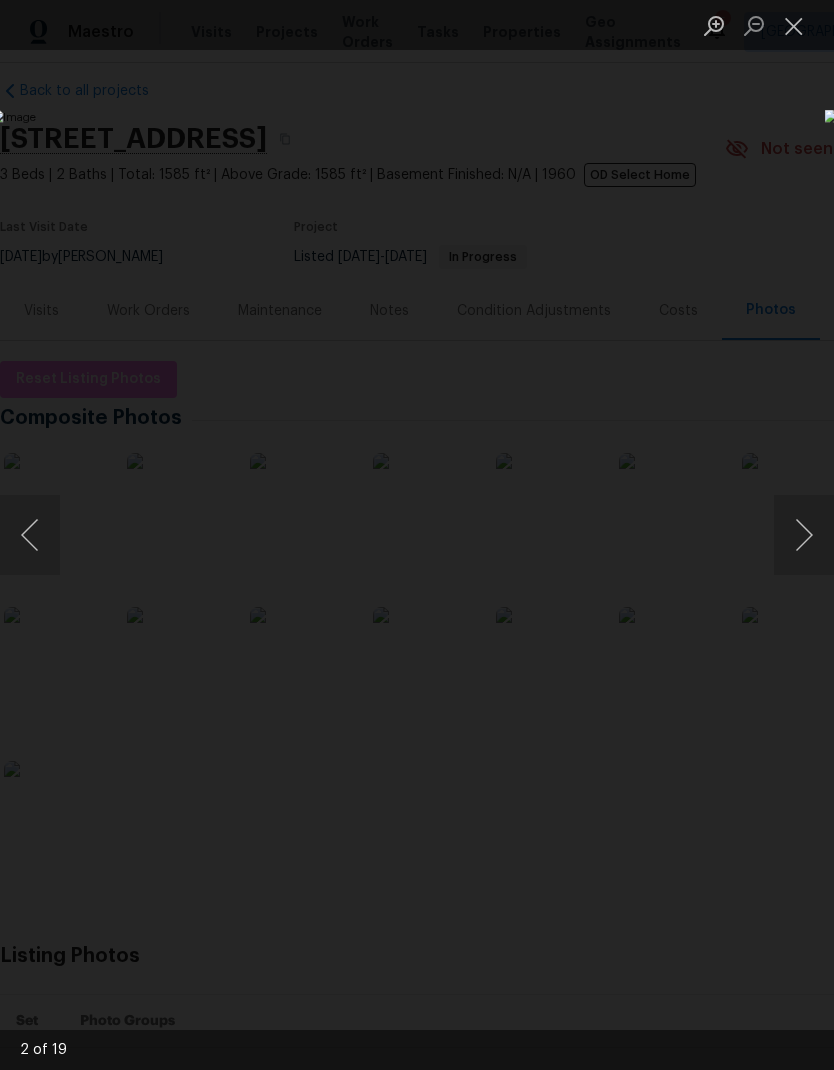 click at bounding box center (794, 25) 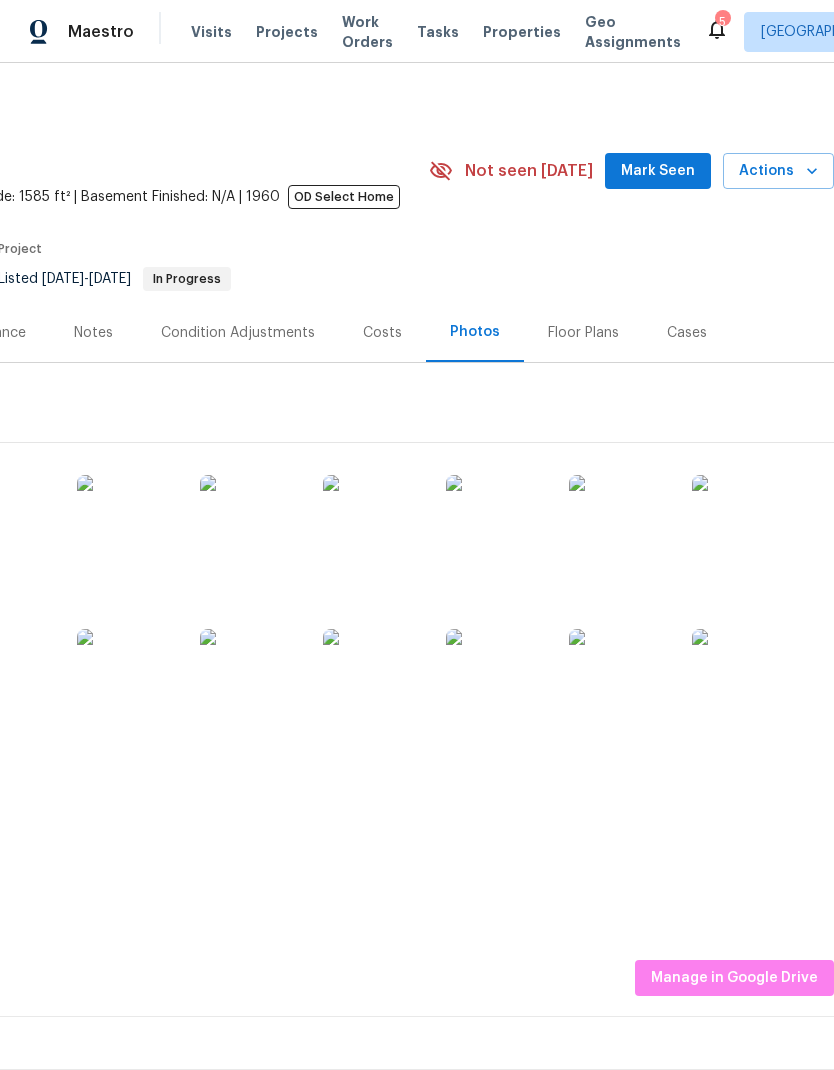 scroll, scrollTop: 0, scrollLeft: 296, axis: horizontal 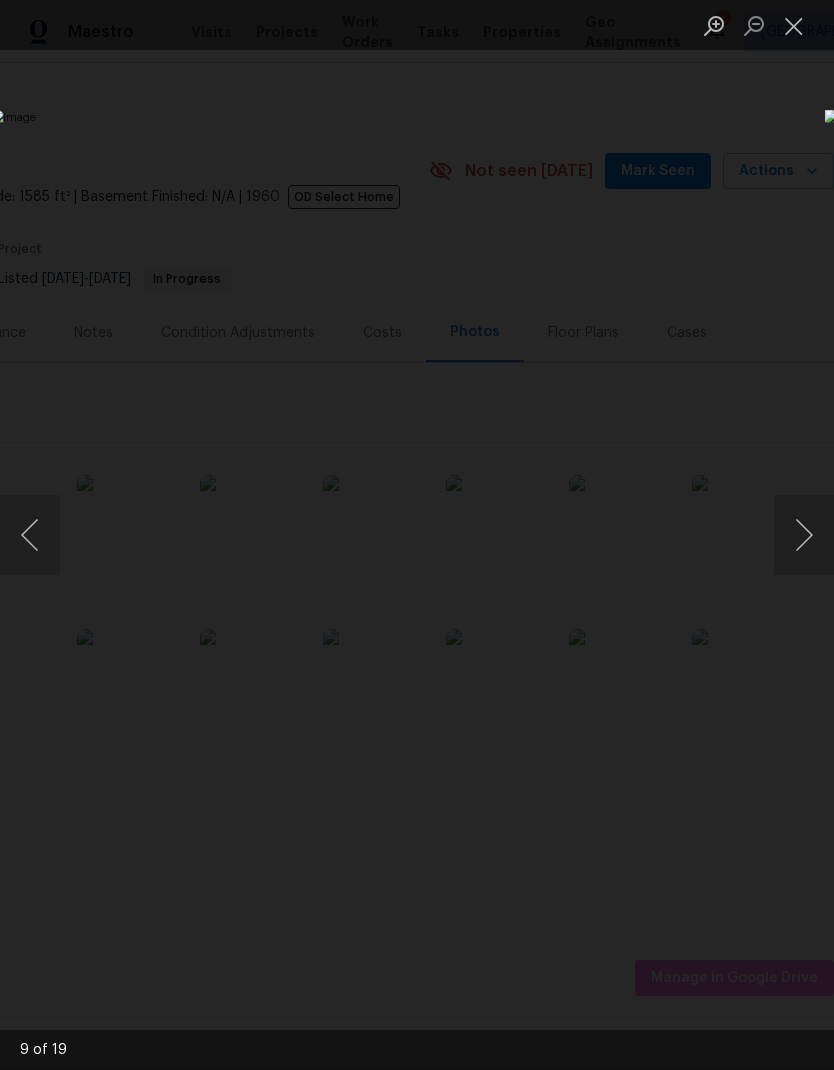 click at bounding box center (804, 535) 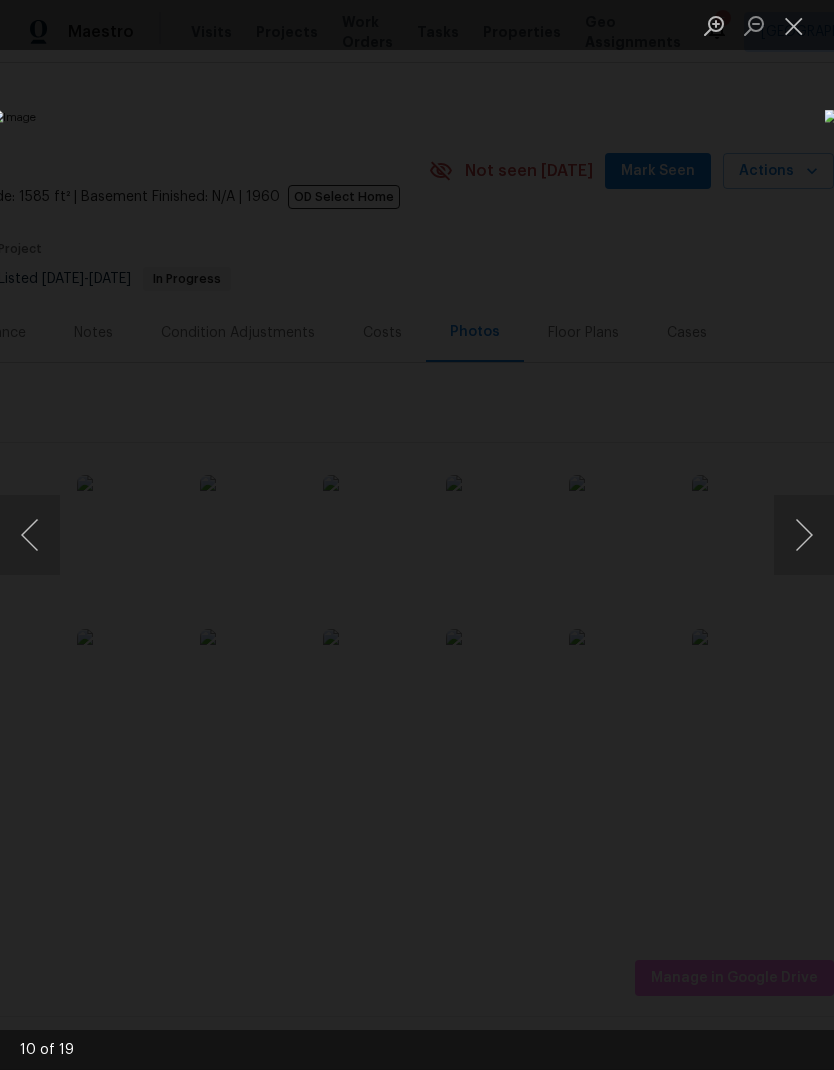 click at bounding box center [30, 535] 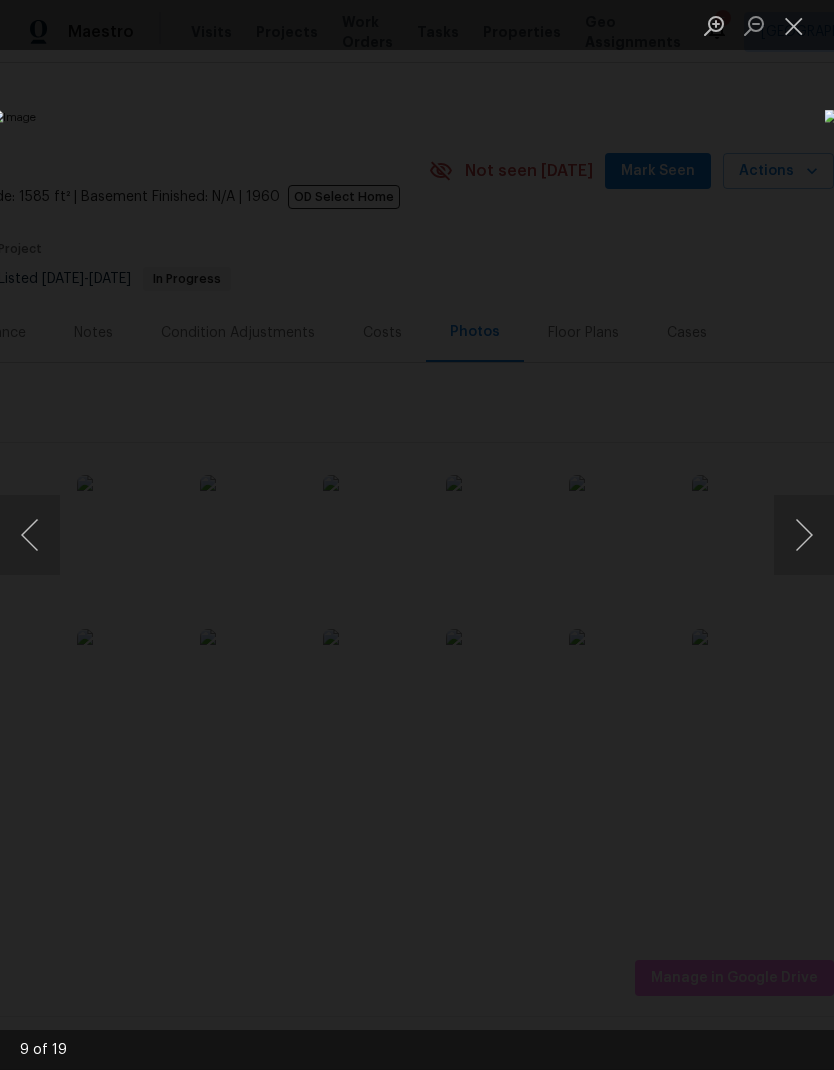 click at bounding box center (30, 535) 